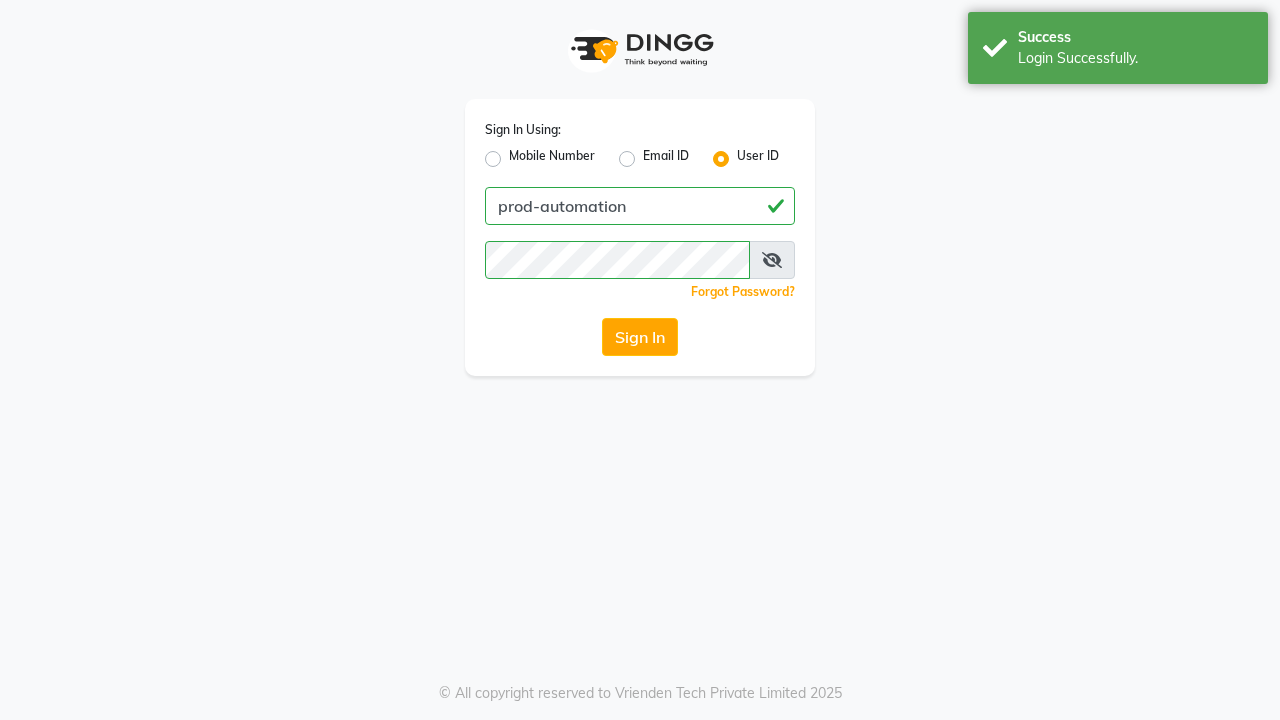 scroll, scrollTop: 0, scrollLeft: 0, axis: both 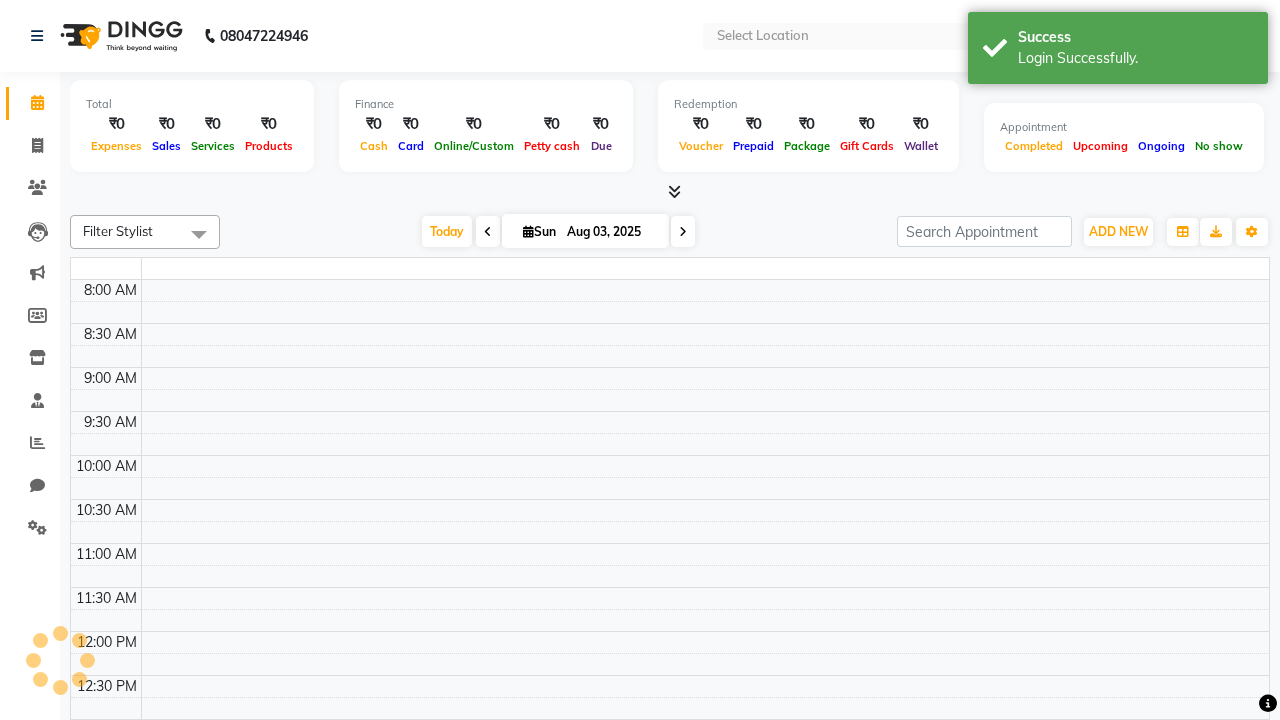 select on "en" 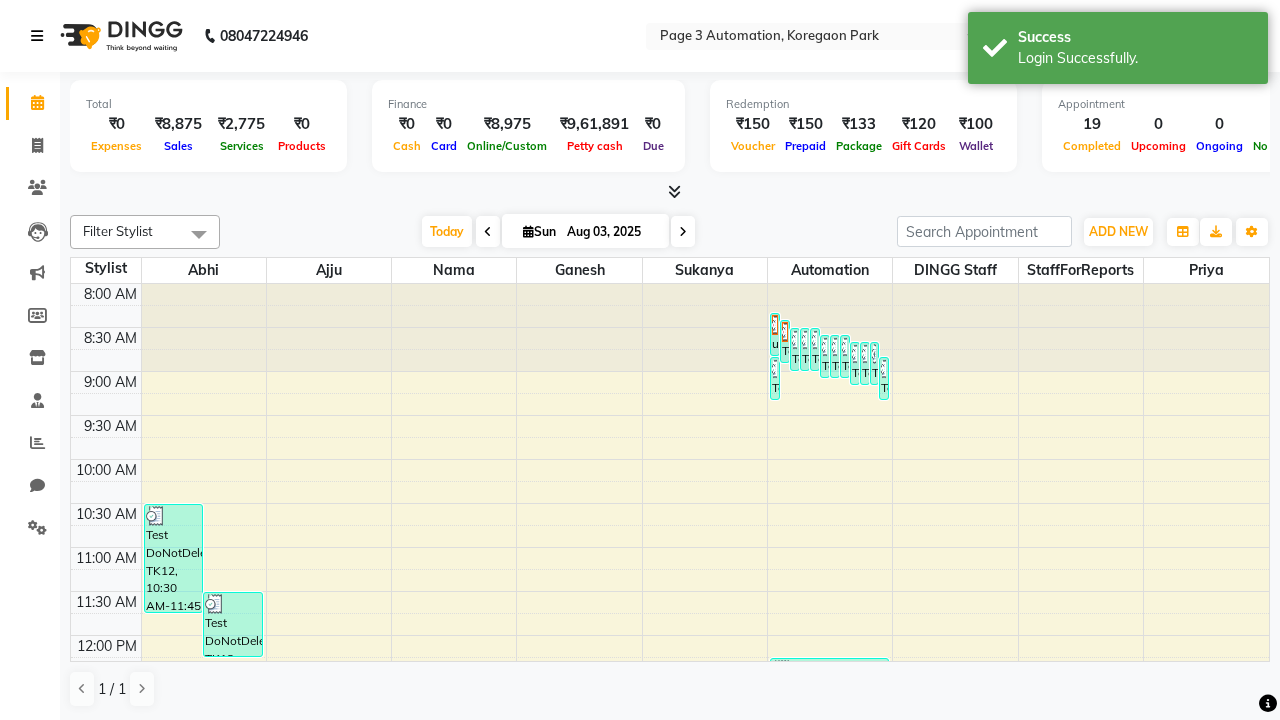 click at bounding box center [37, 36] 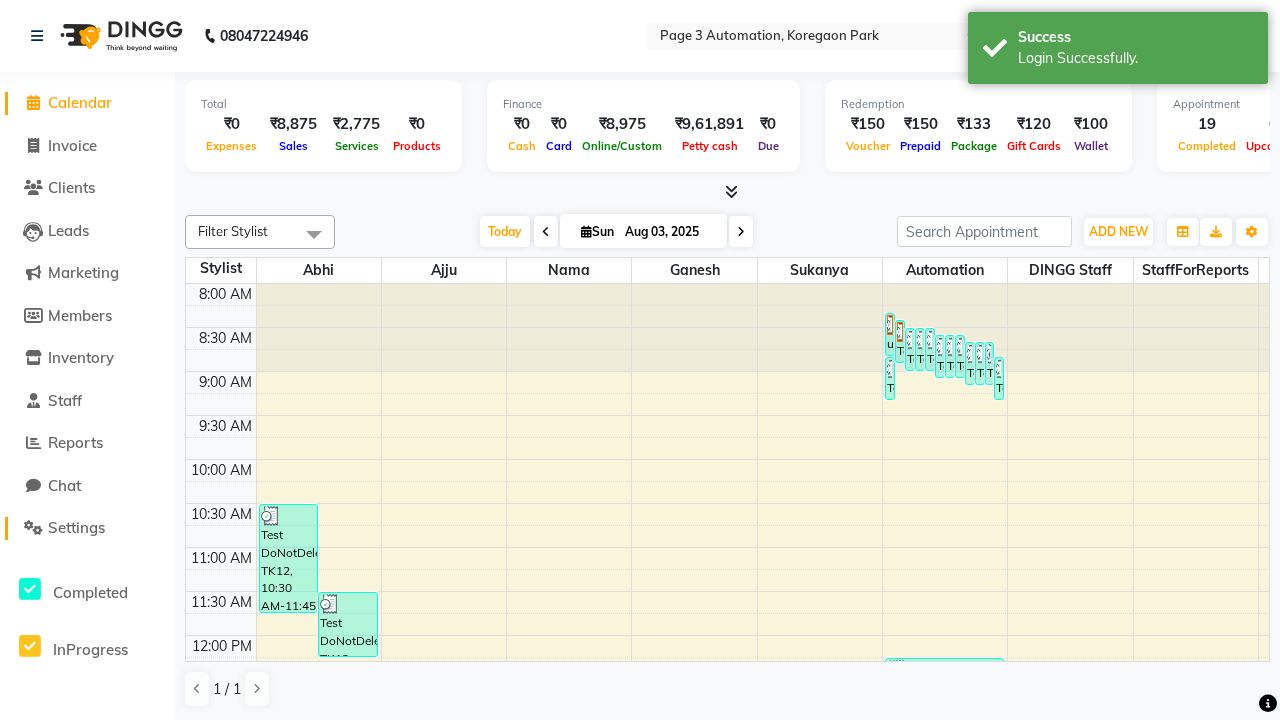 click on "Settings" 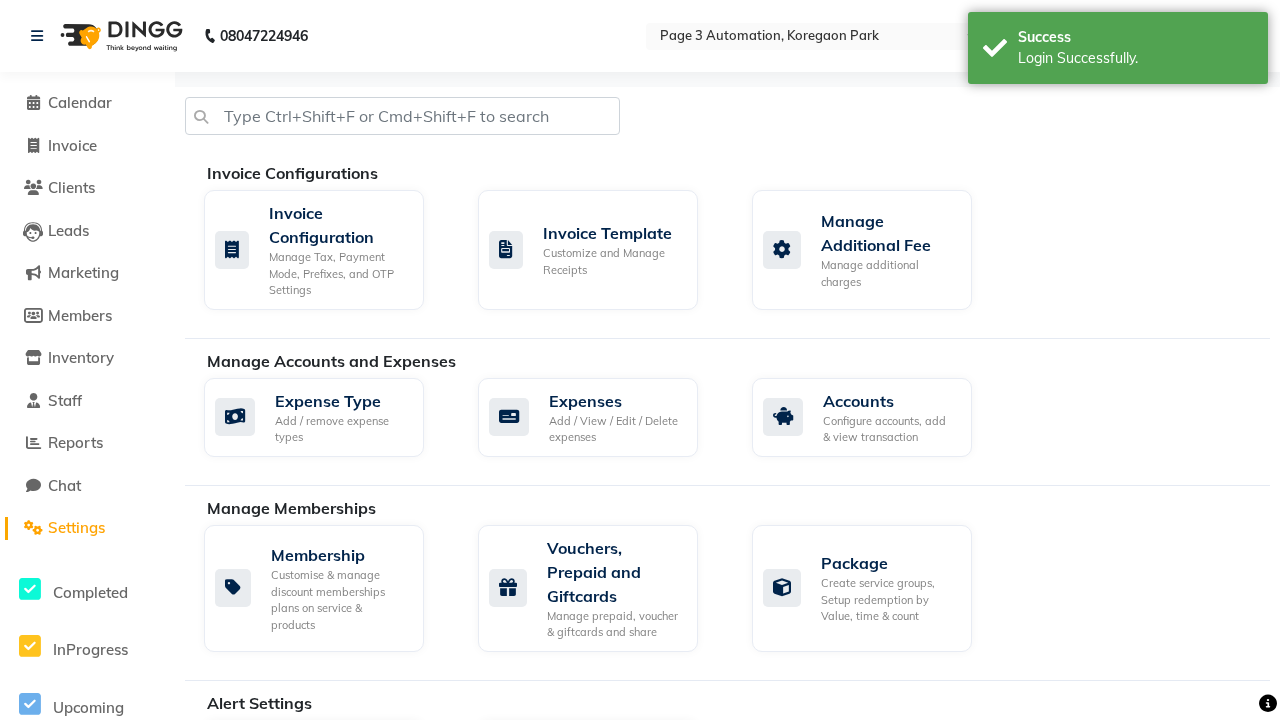 click on "Business Hours" 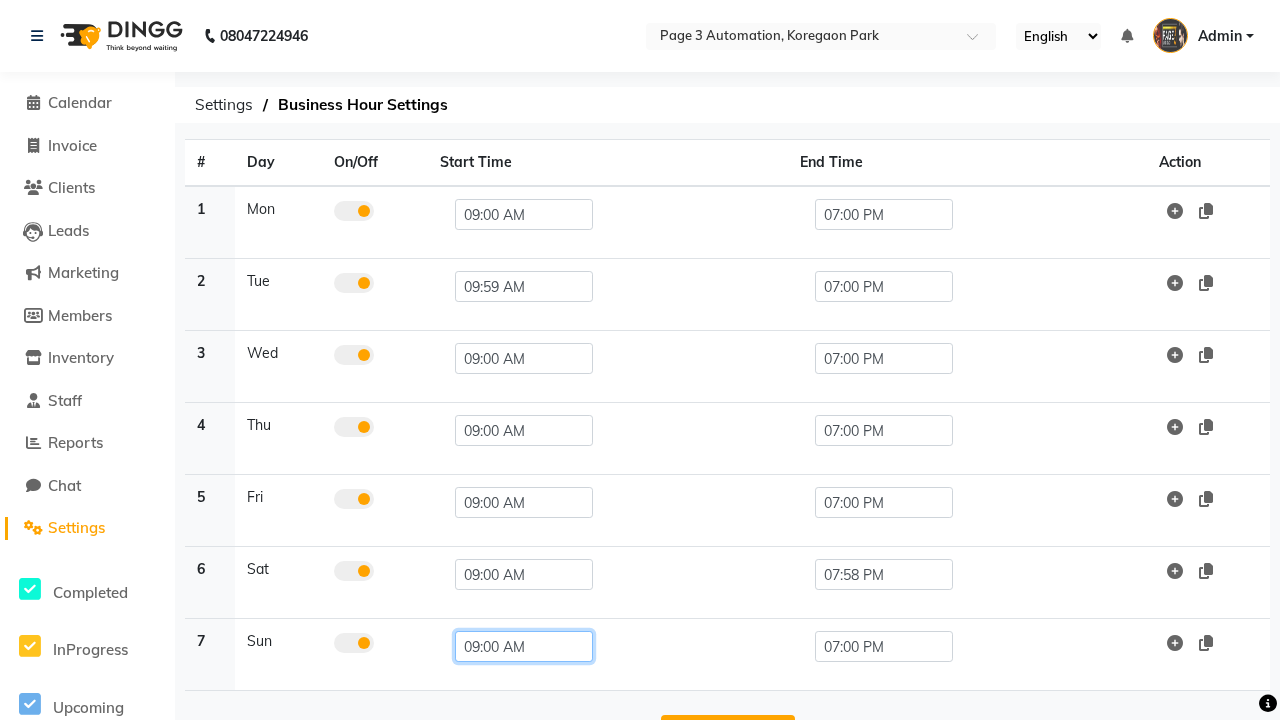 click on "09:00 AM" 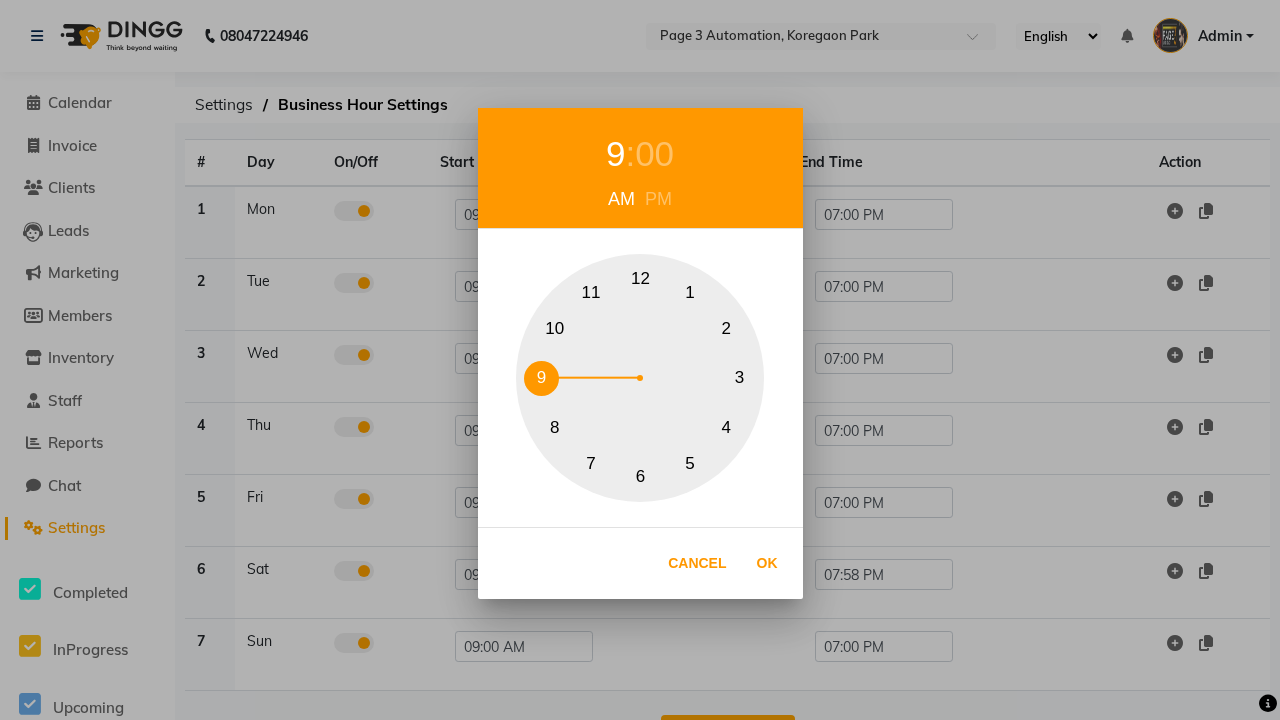 click on "10" at bounding box center [554, 328] 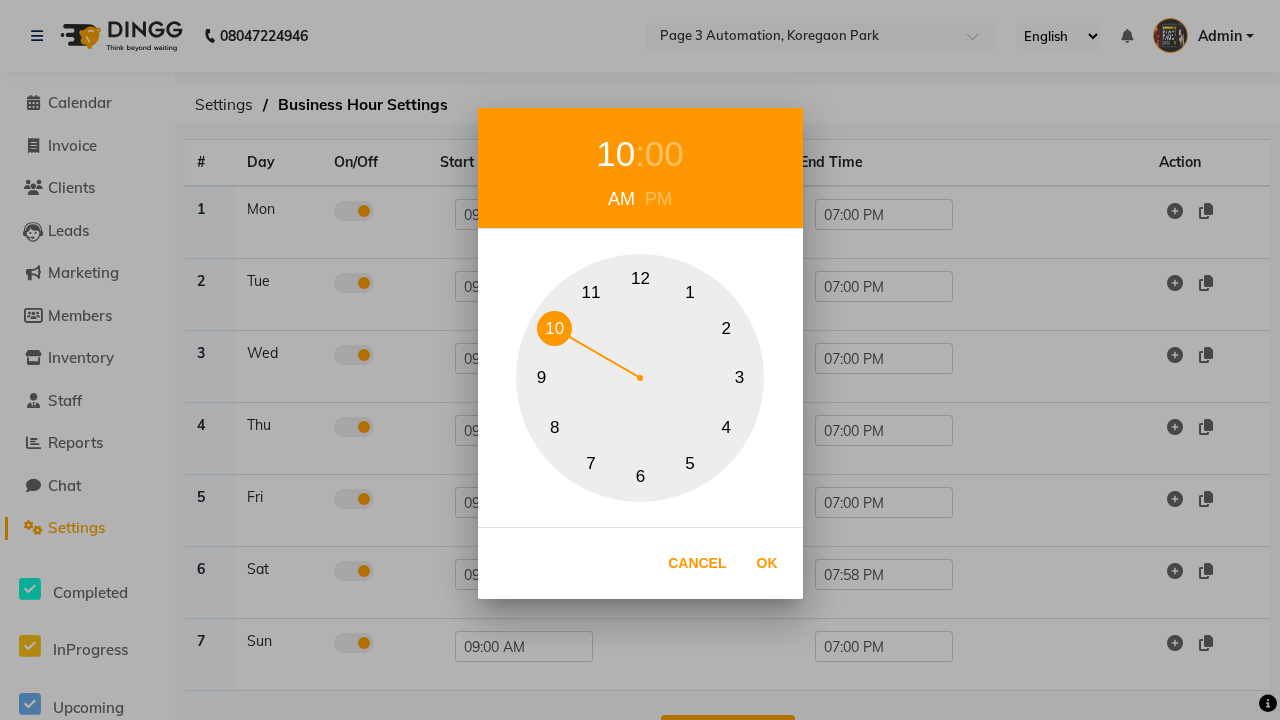 click on "00" at bounding box center (664, 154) 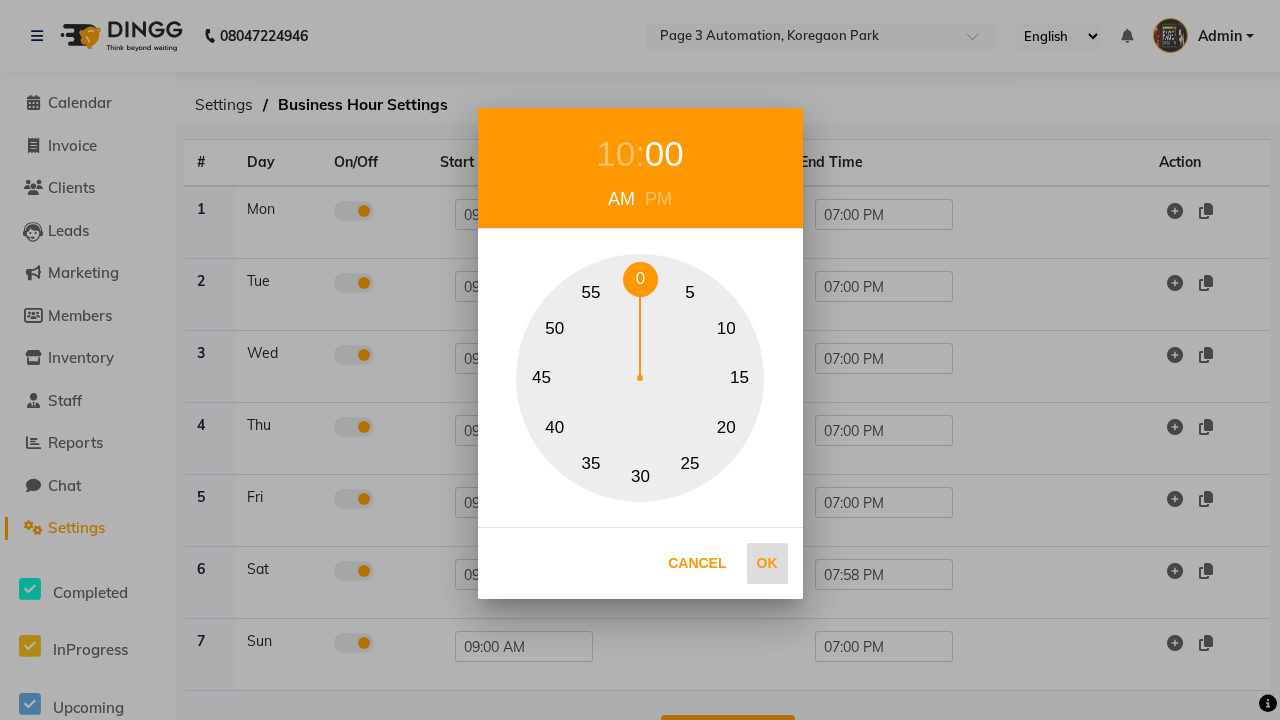 click on "0" at bounding box center (640, 279) 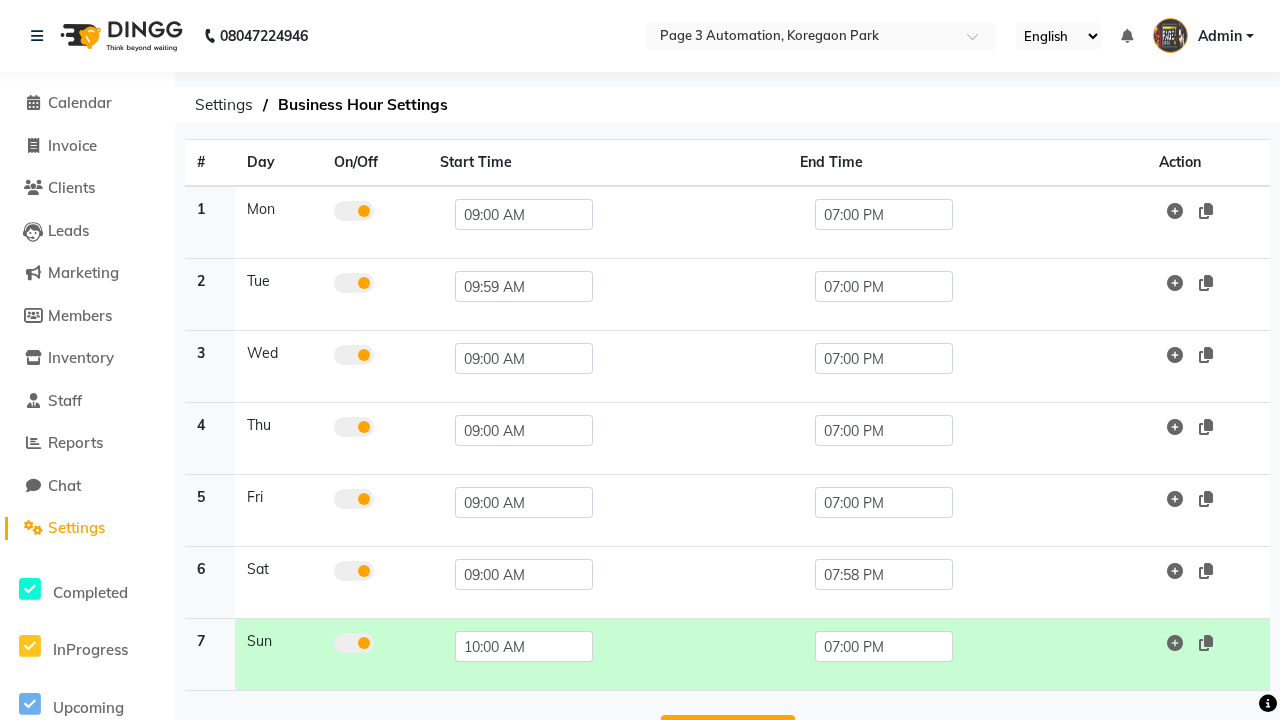 scroll, scrollTop: 63, scrollLeft: 0, axis: vertical 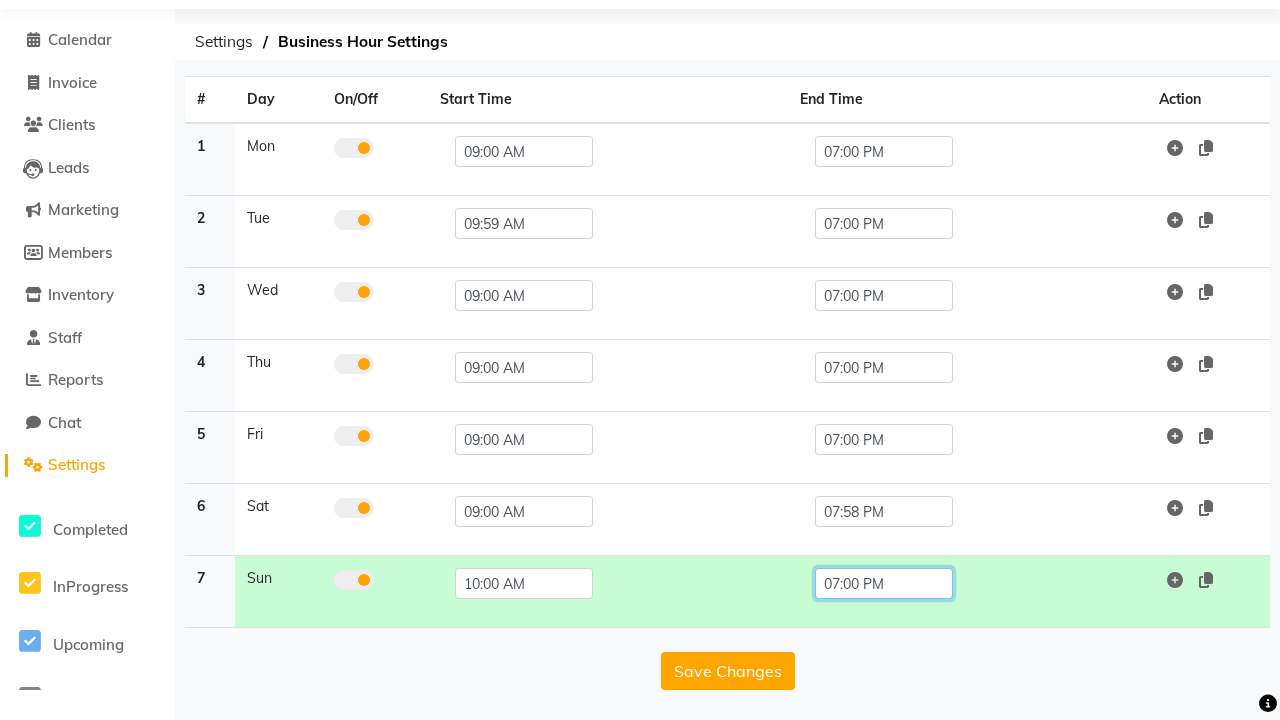 click on "07:00 PM" 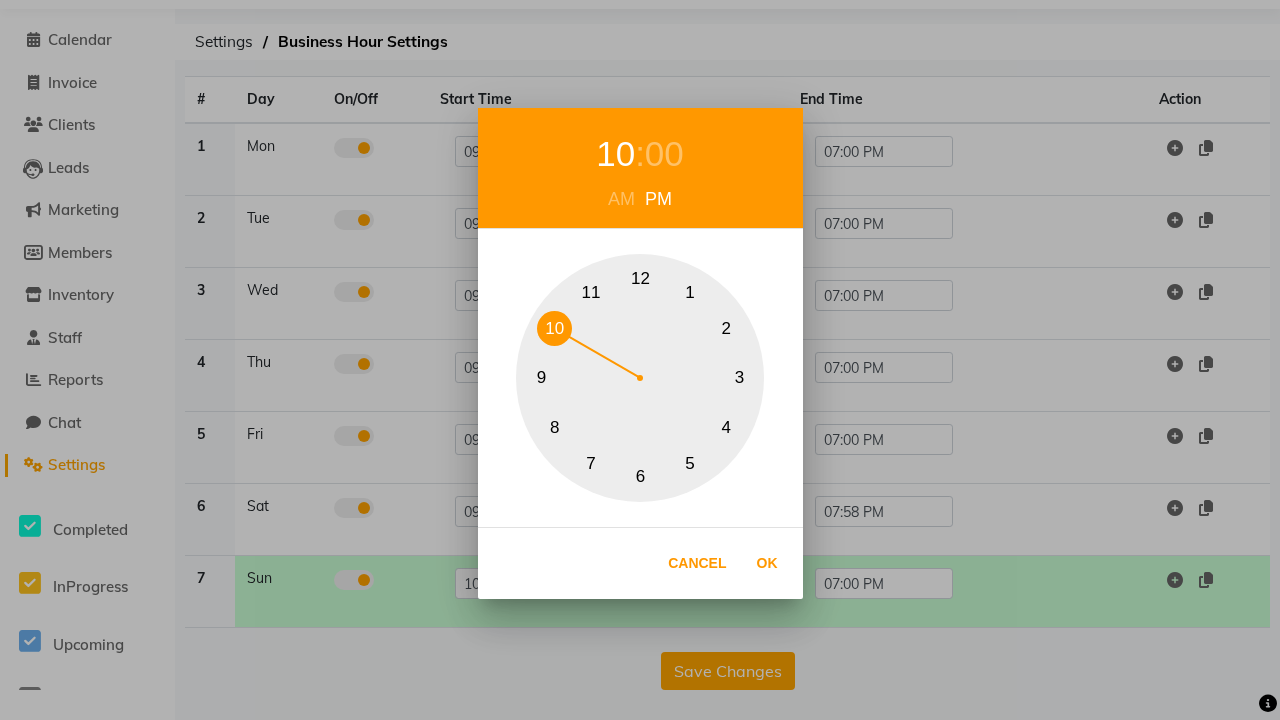 click on "00" at bounding box center [664, 154] 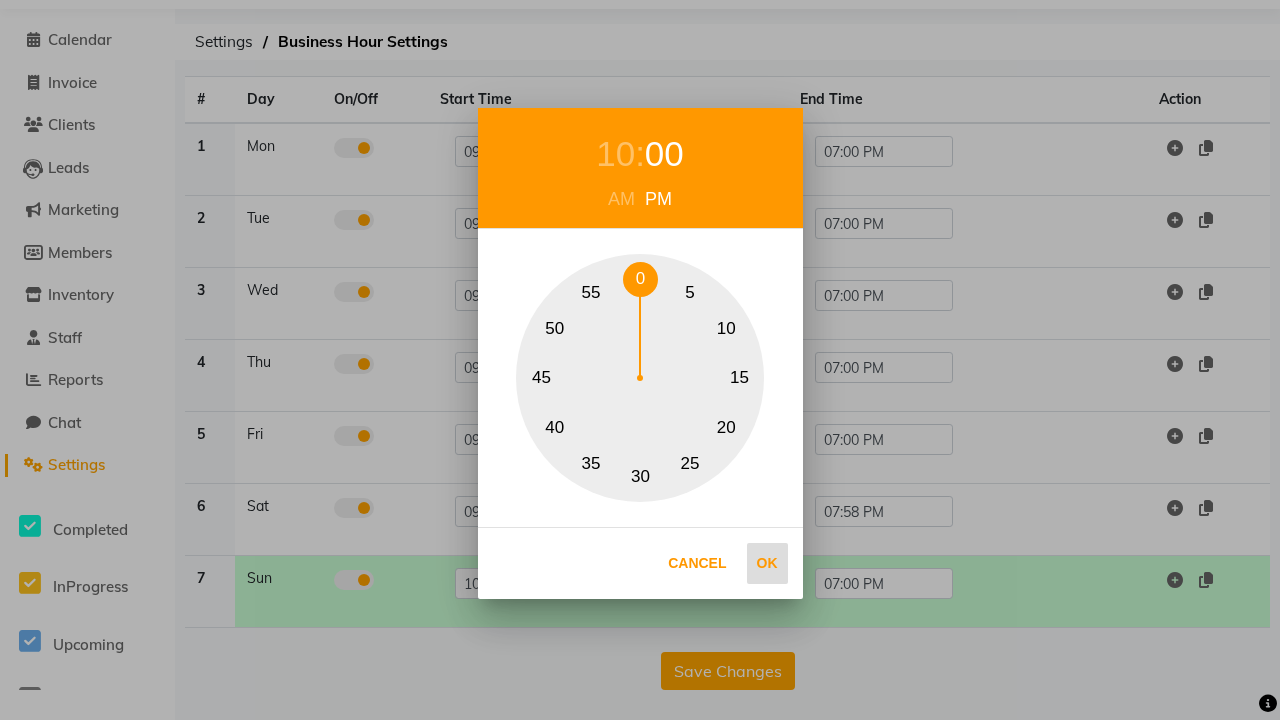 click on "Ok" at bounding box center (767, 563) 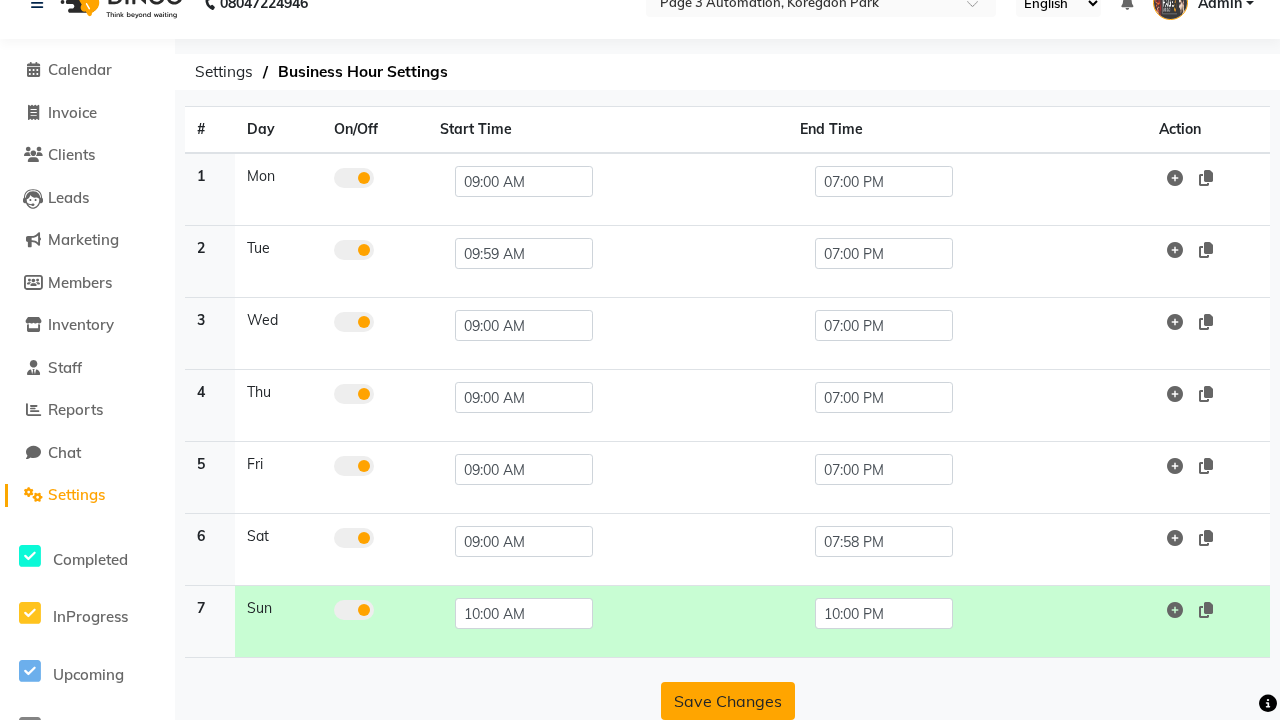 click on "Save Changes" 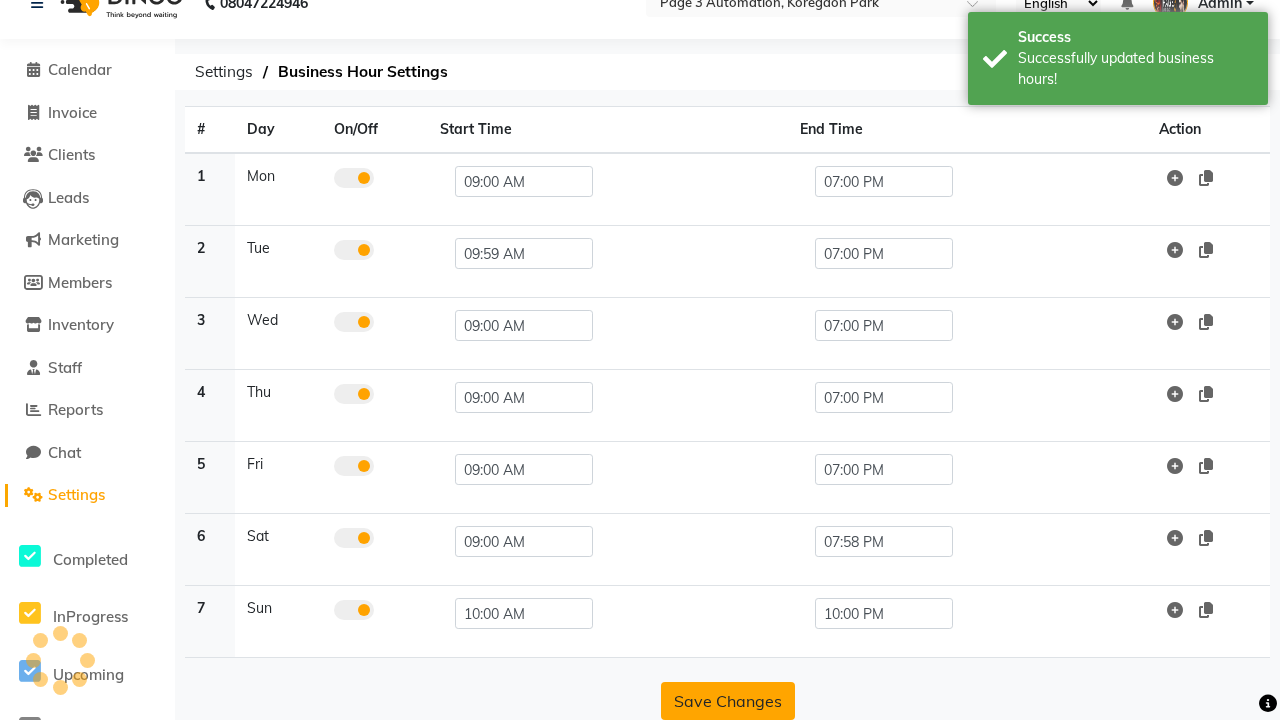 scroll, scrollTop: 63, scrollLeft: 0, axis: vertical 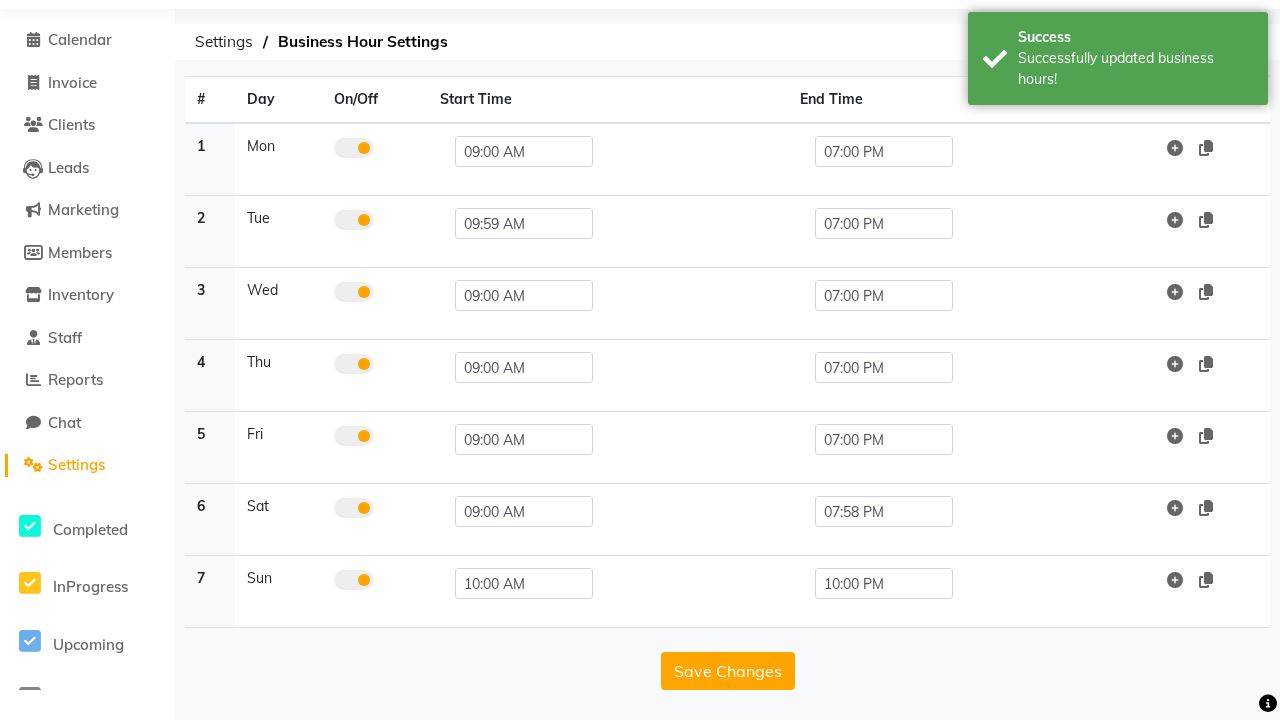click on "Successfully updated business hours!" at bounding box center (1135, 69) 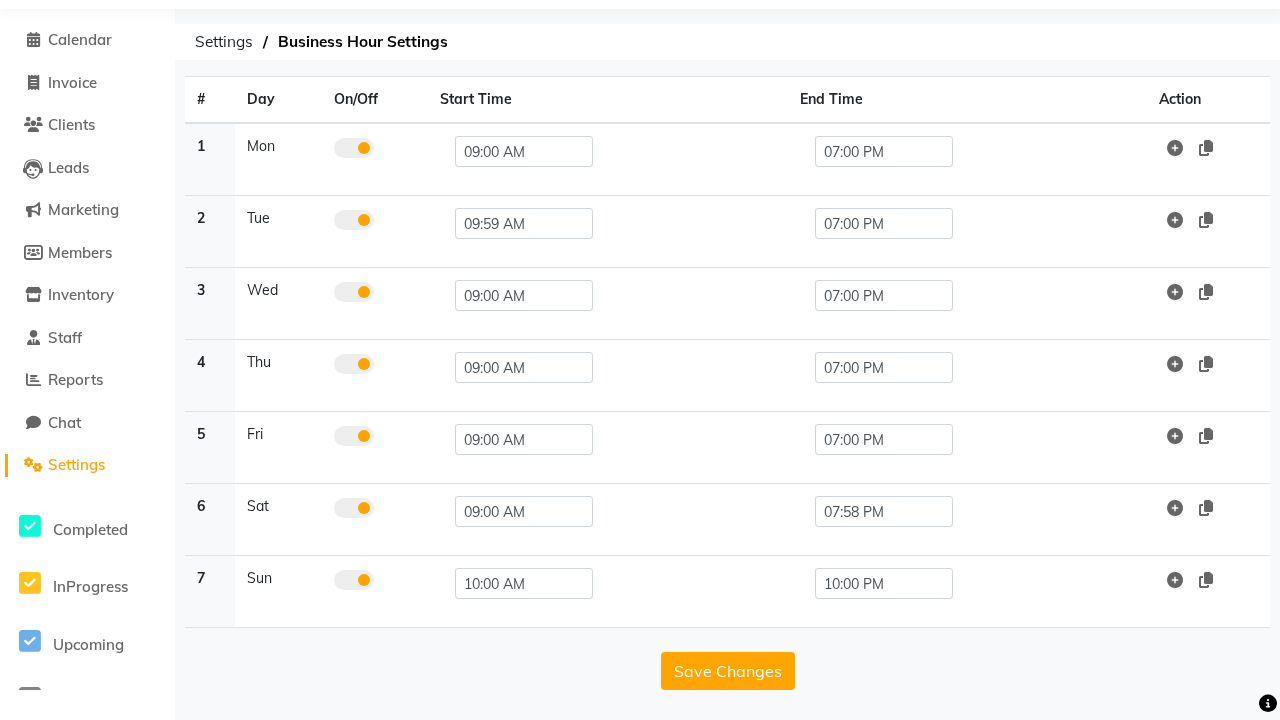 click at bounding box center [37, -27] 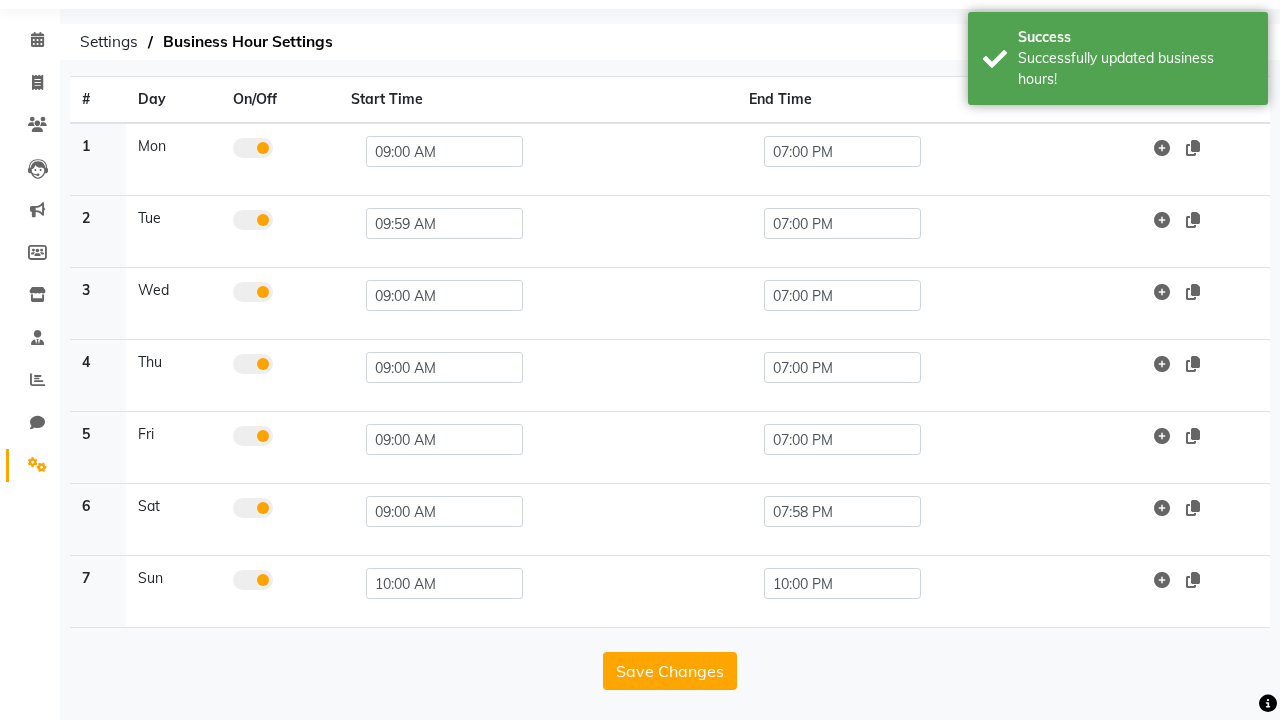 scroll, scrollTop: 8, scrollLeft: 0, axis: vertical 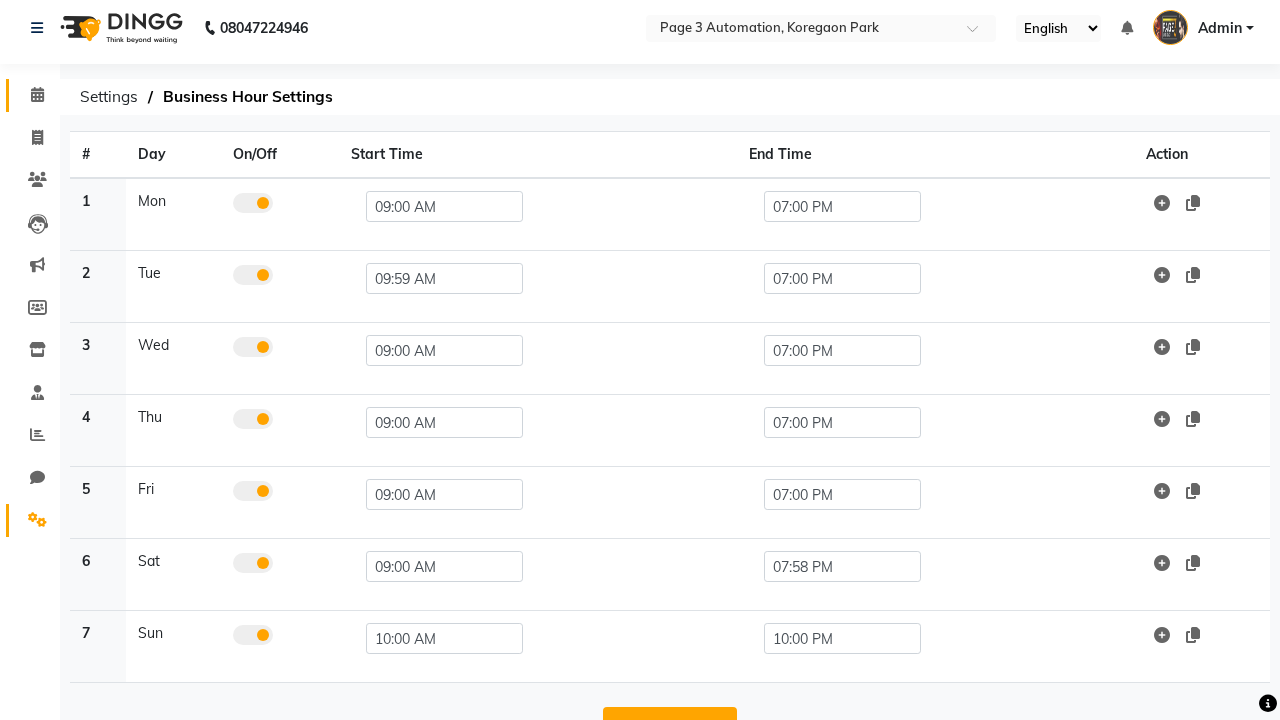 click 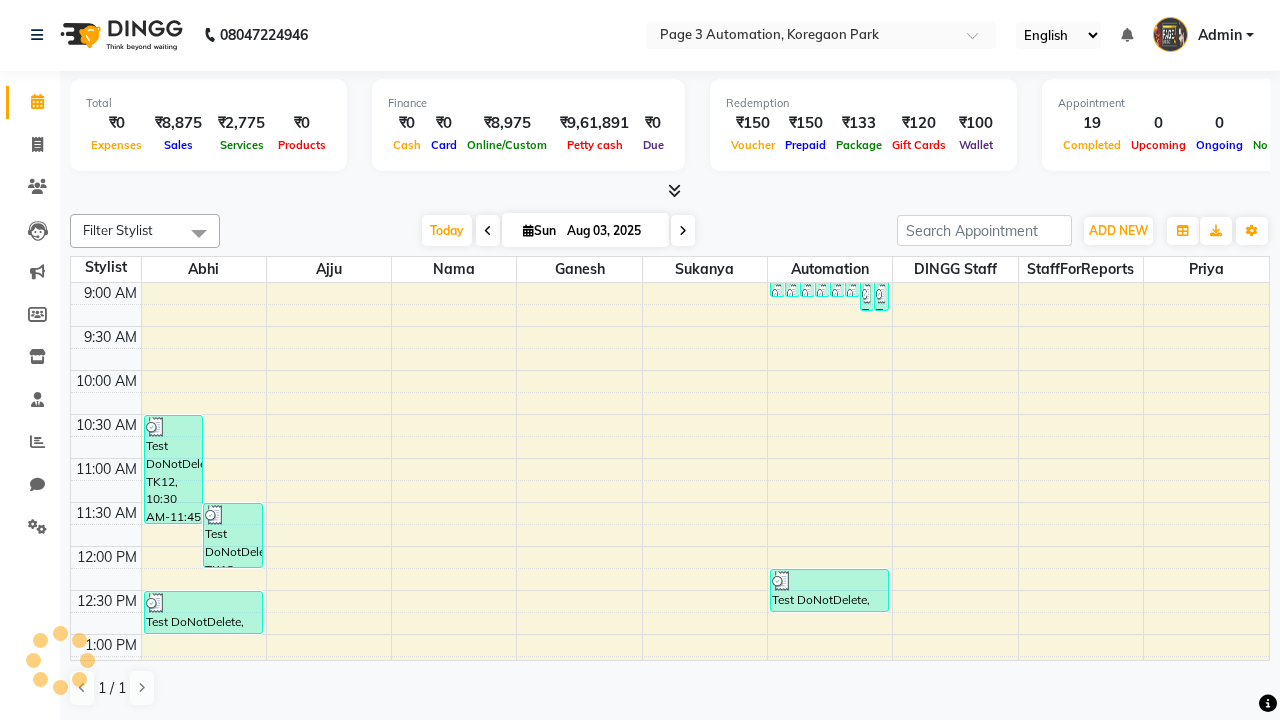scroll, scrollTop: 0, scrollLeft: 0, axis: both 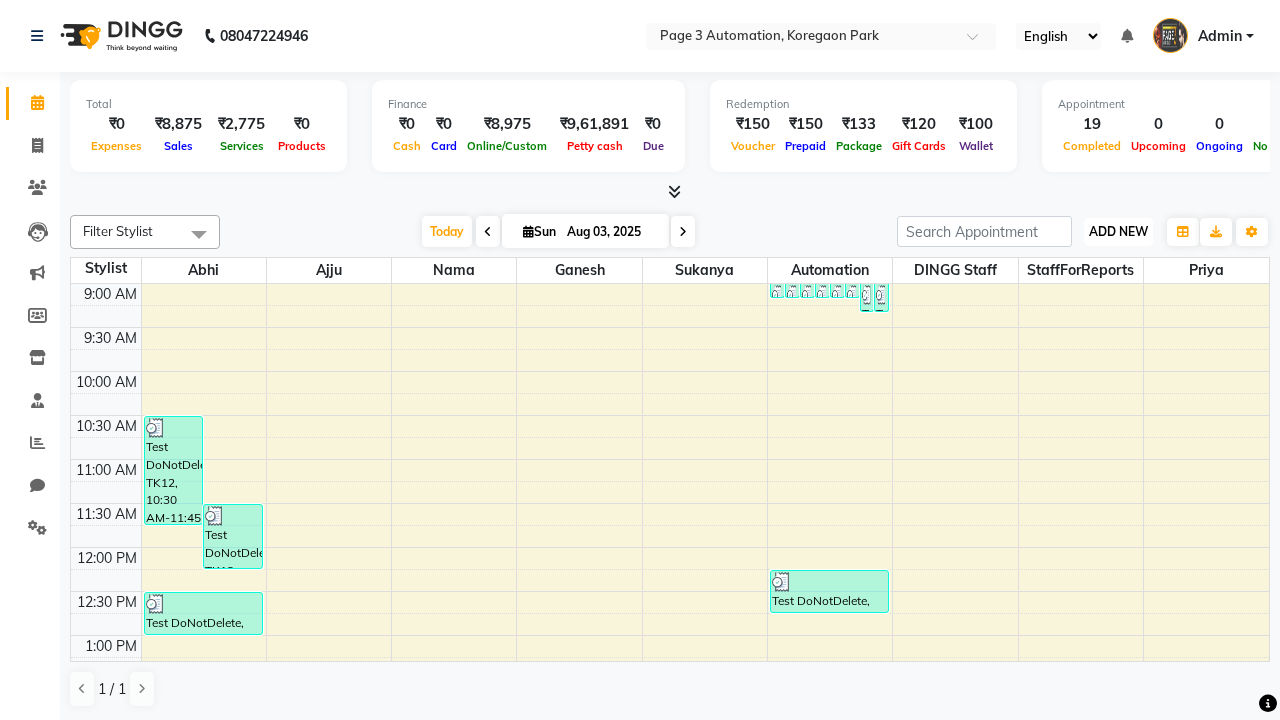 click on "ADD NEW" at bounding box center (1118, 231) 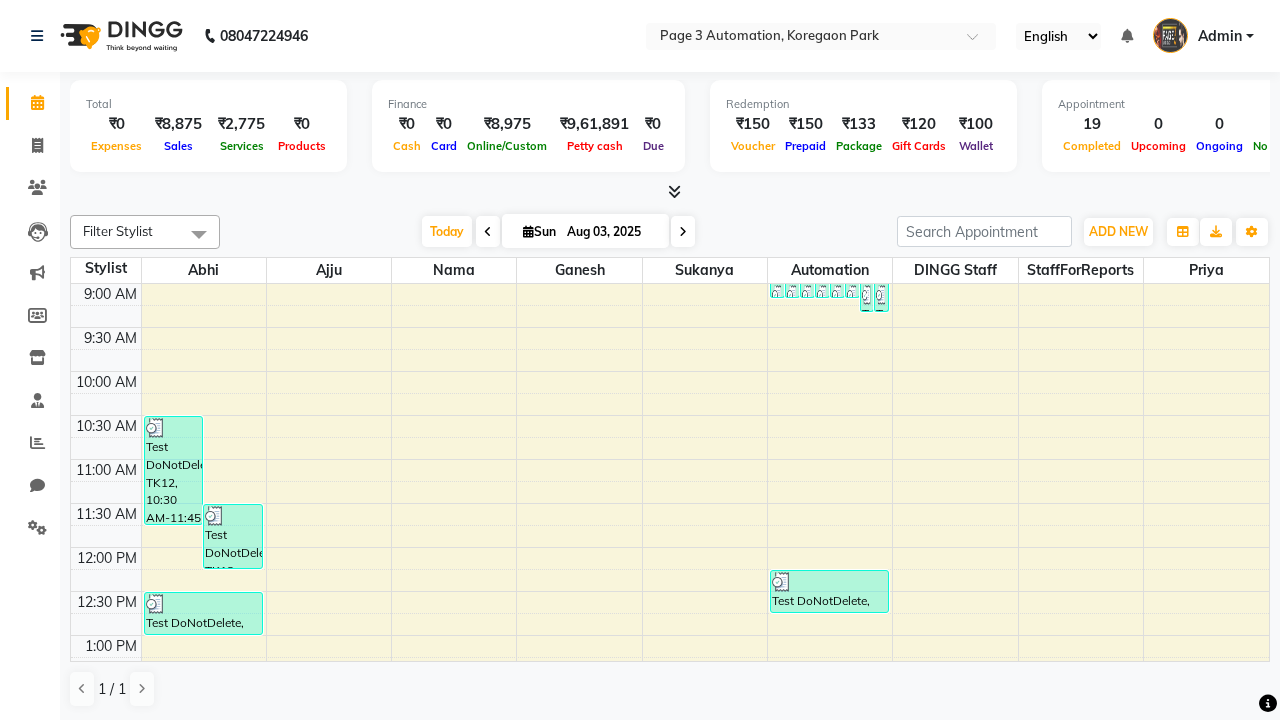 click on "Add Appointment" at bounding box center (0, 0) 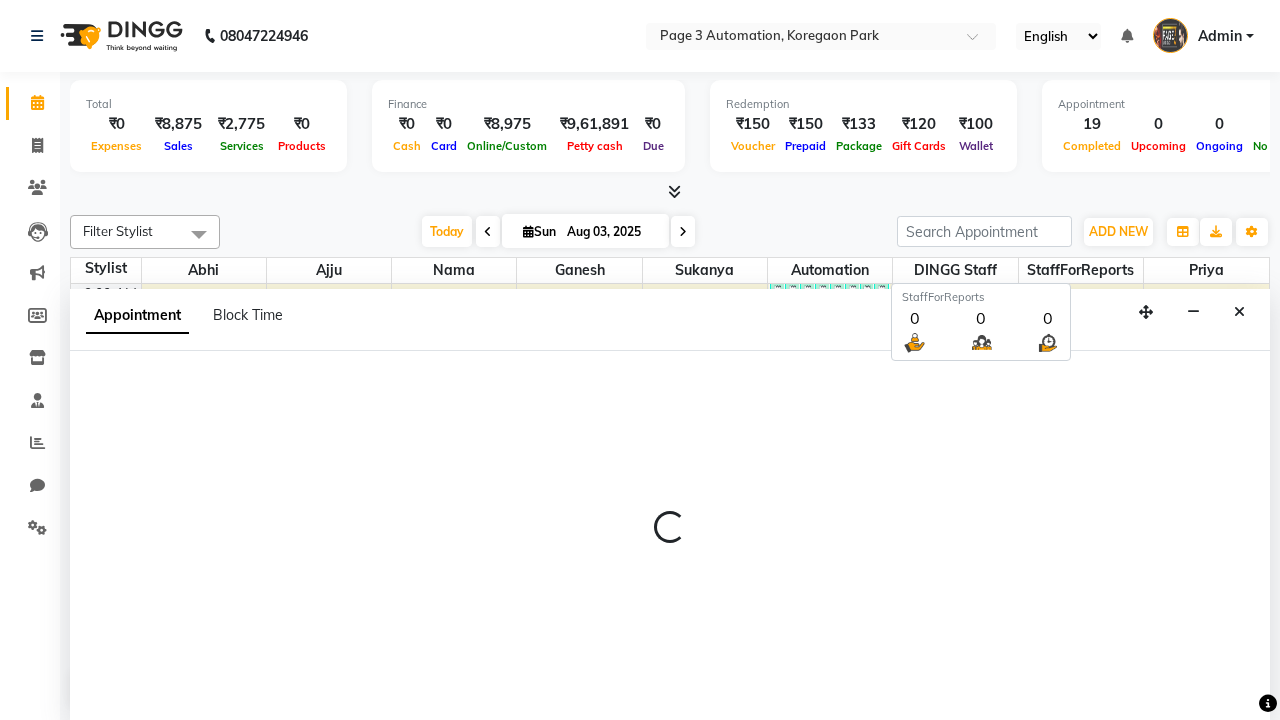 scroll, scrollTop: 1, scrollLeft: 0, axis: vertical 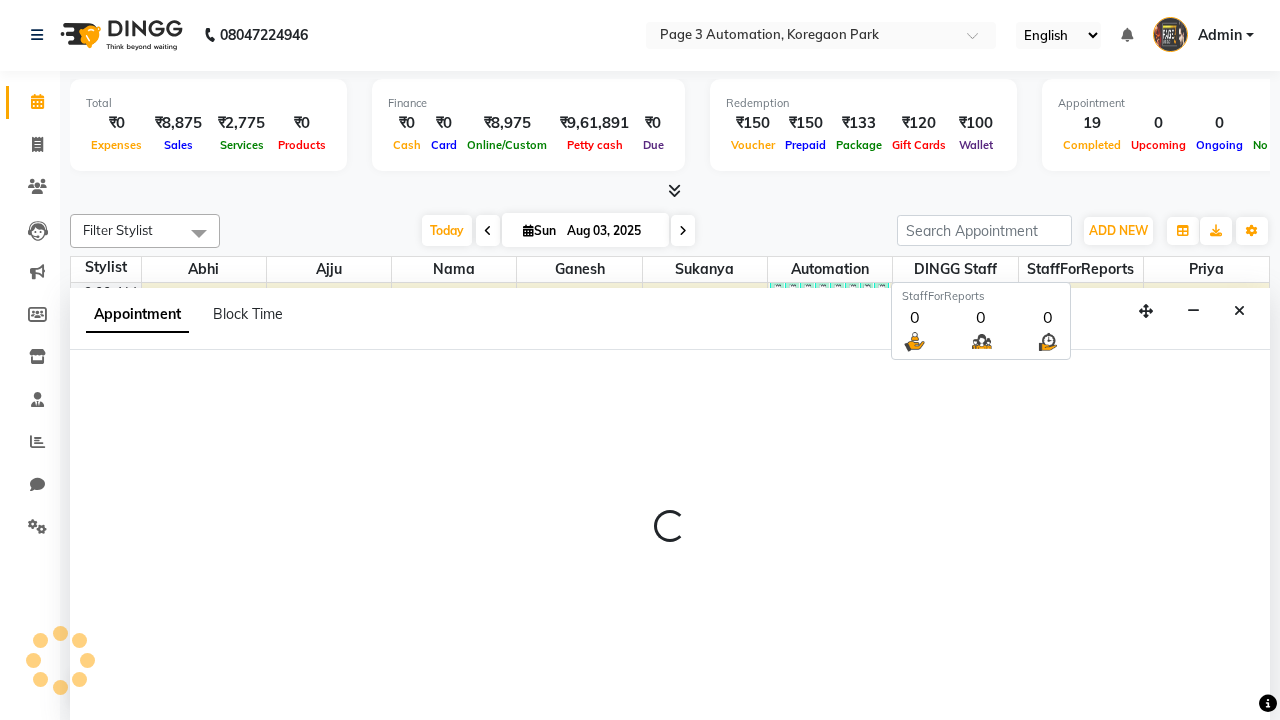 select on "600" 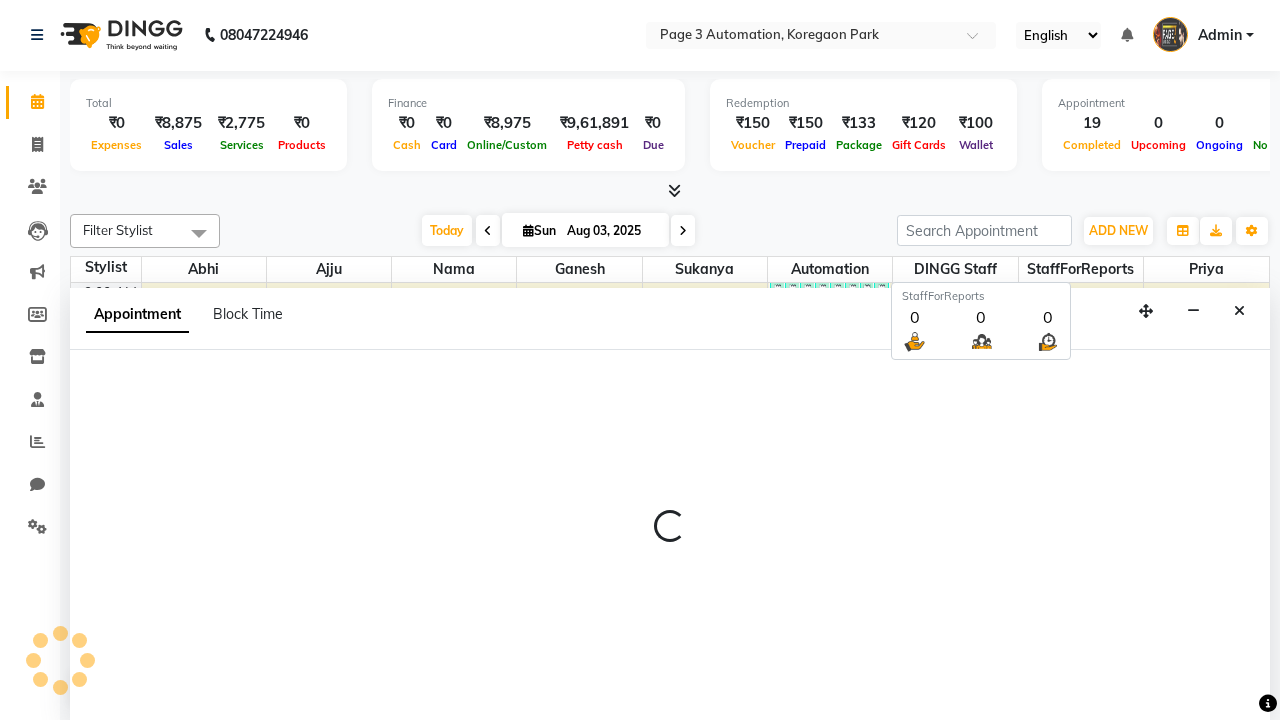 select on "tentative" 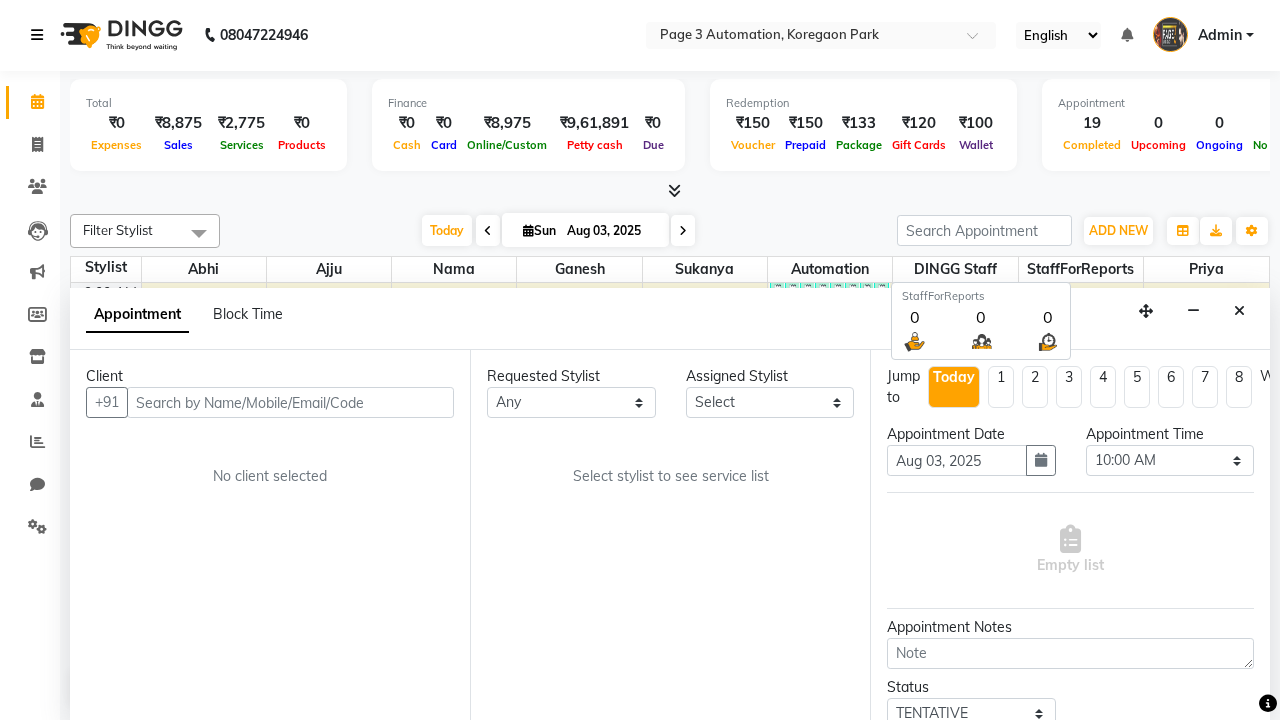 click at bounding box center (37, 35) 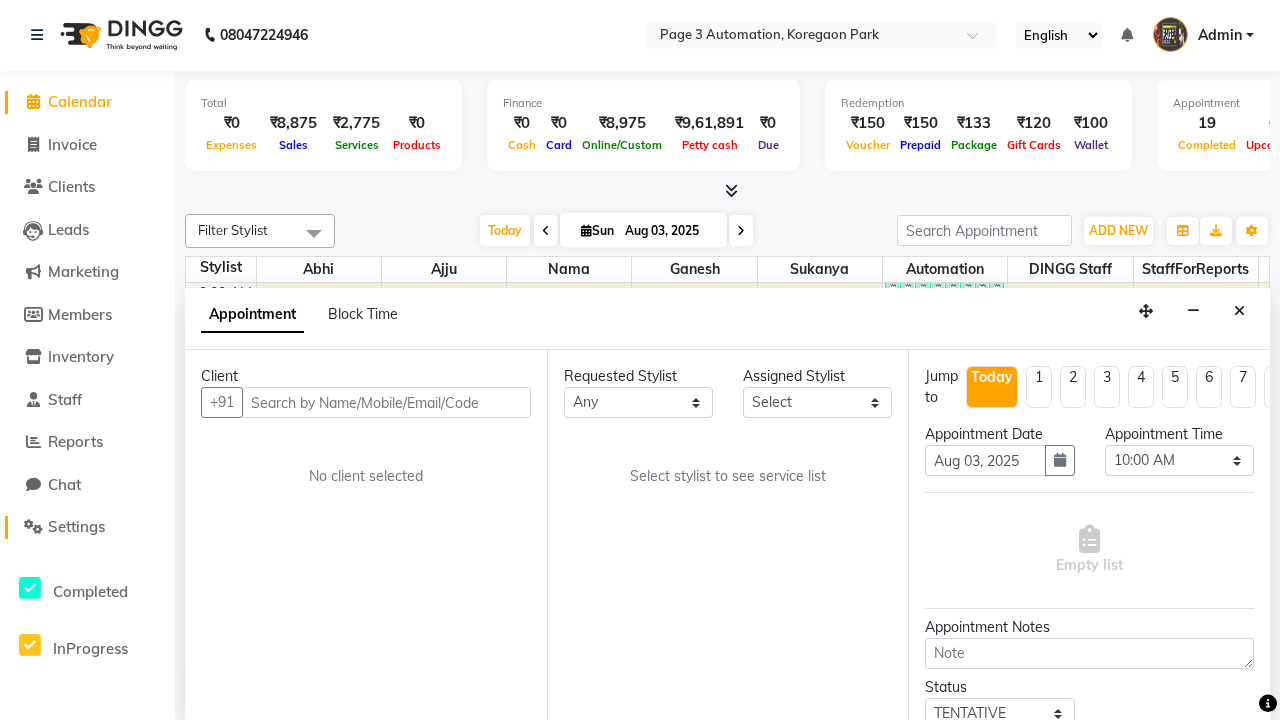 click on "Settings" 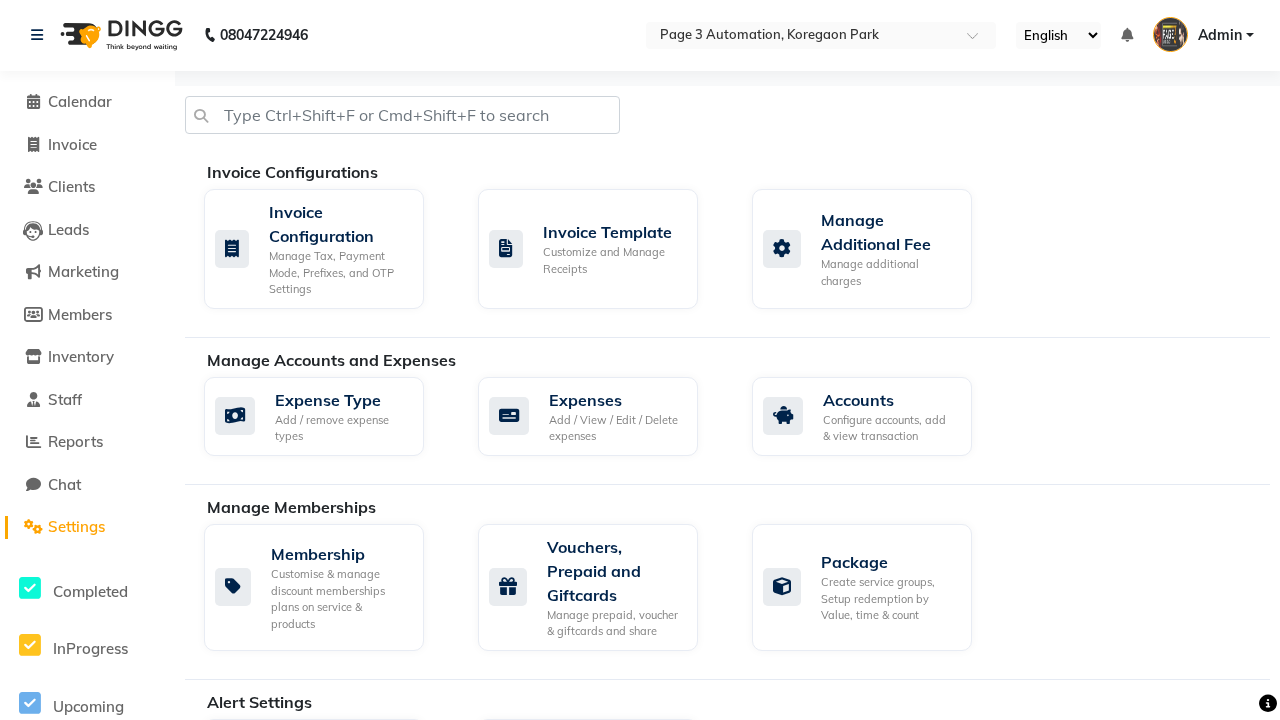 scroll, scrollTop: 0, scrollLeft: 0, axis: both 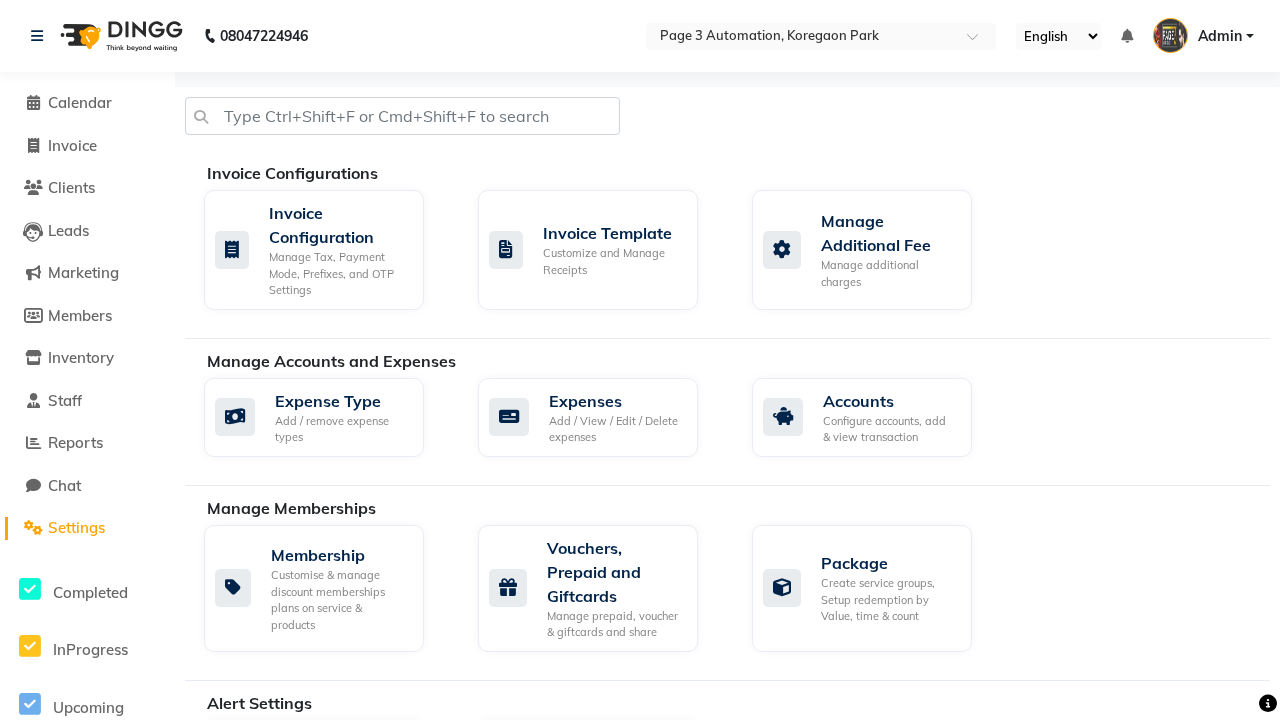 click on "Business Hours" 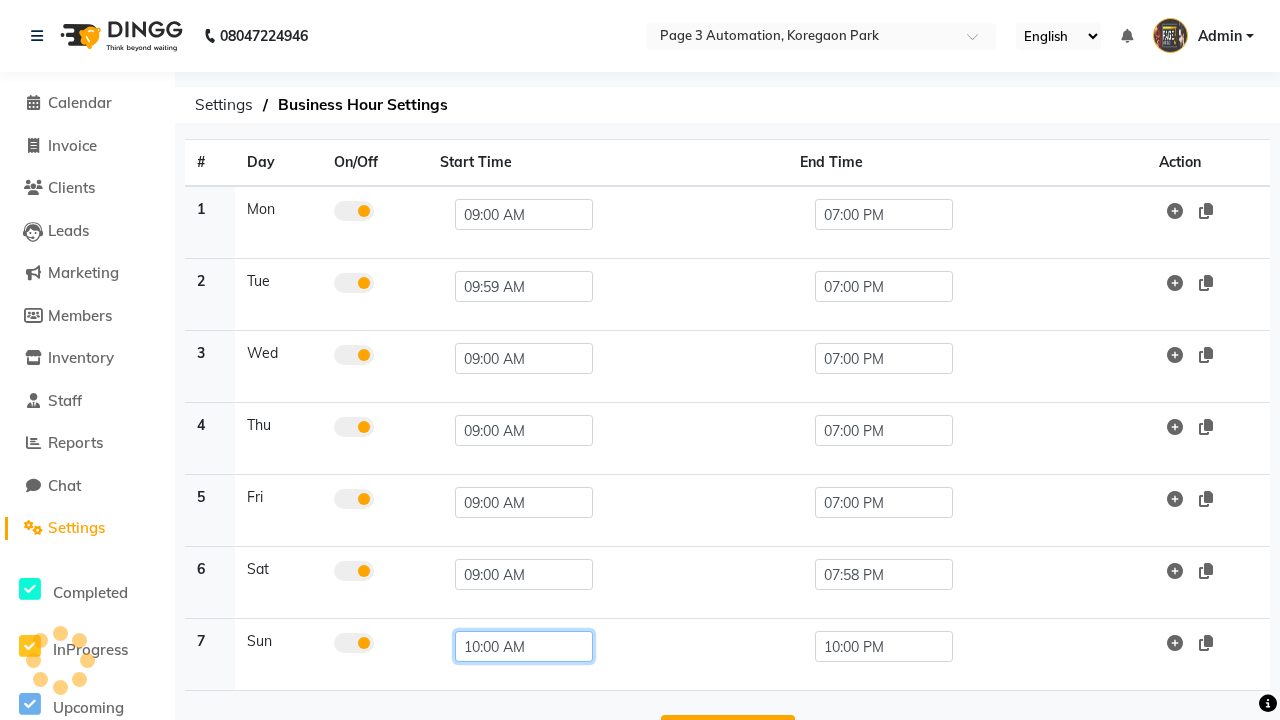 click on "10:00 AM" 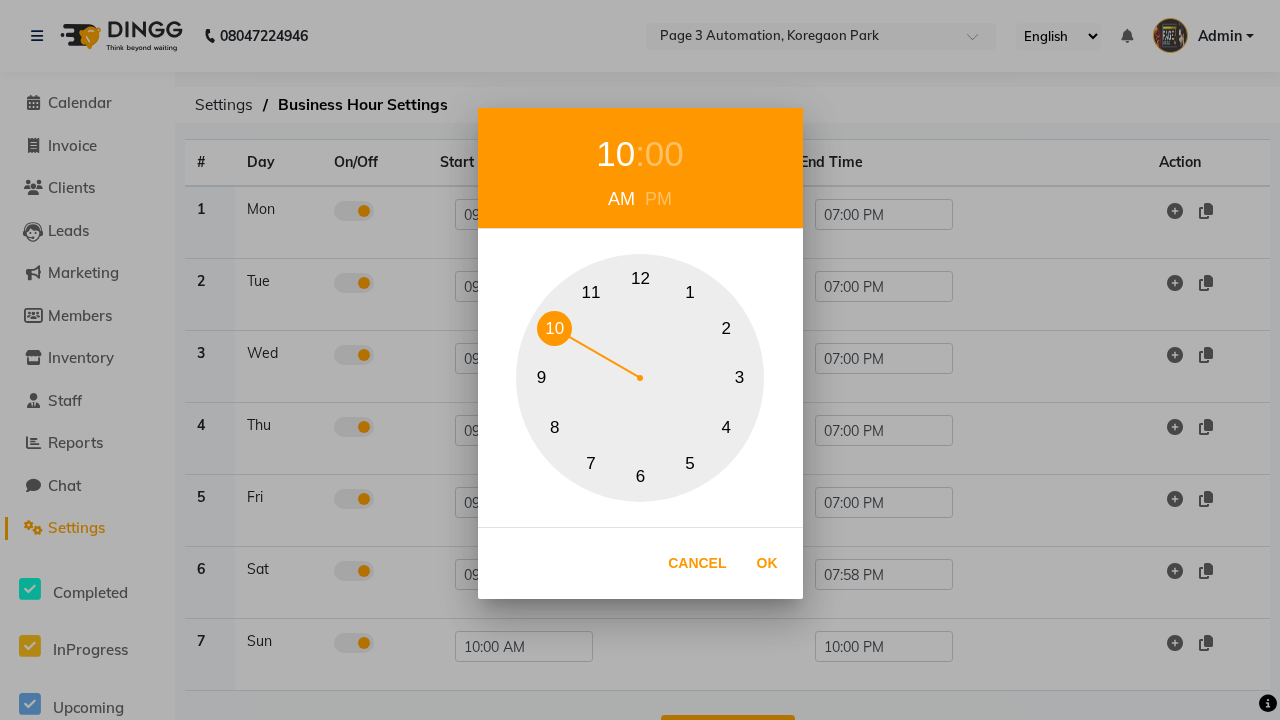 click on "9" at bounding box center (541, 378) 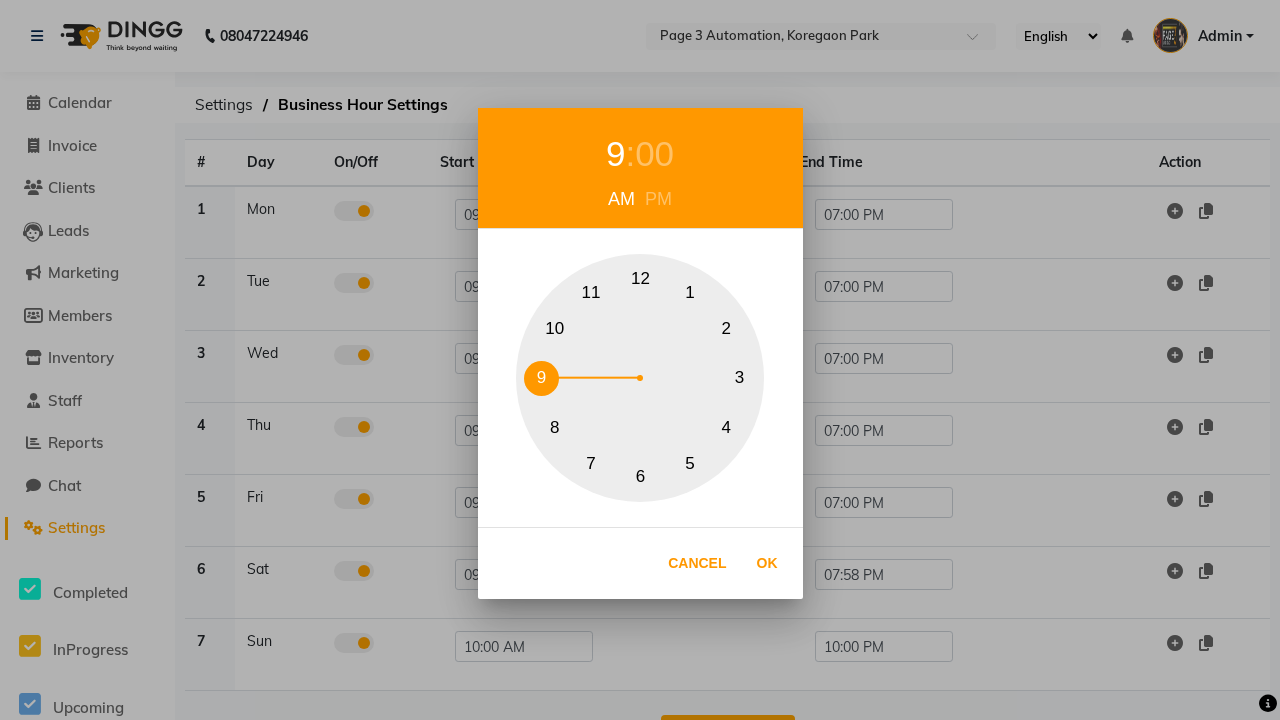 click on "00" at bounding box center [654, 154] 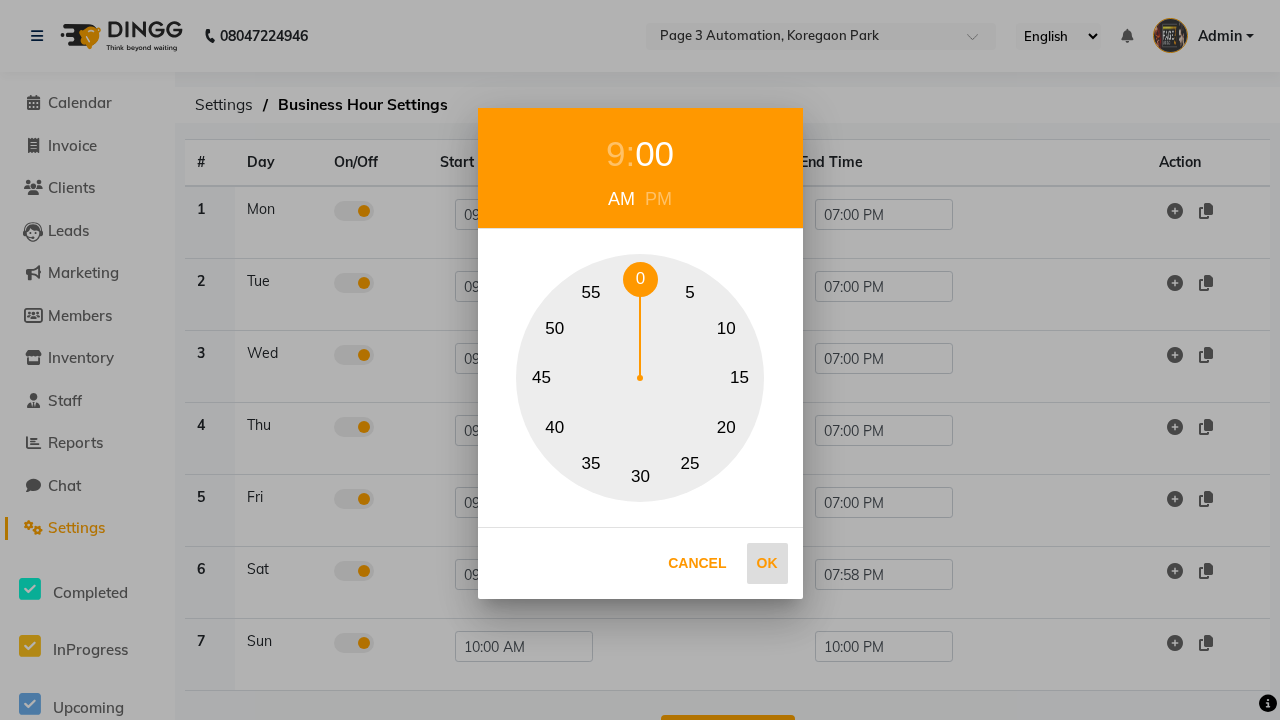 click on "0" at bounding box center (640, 279) 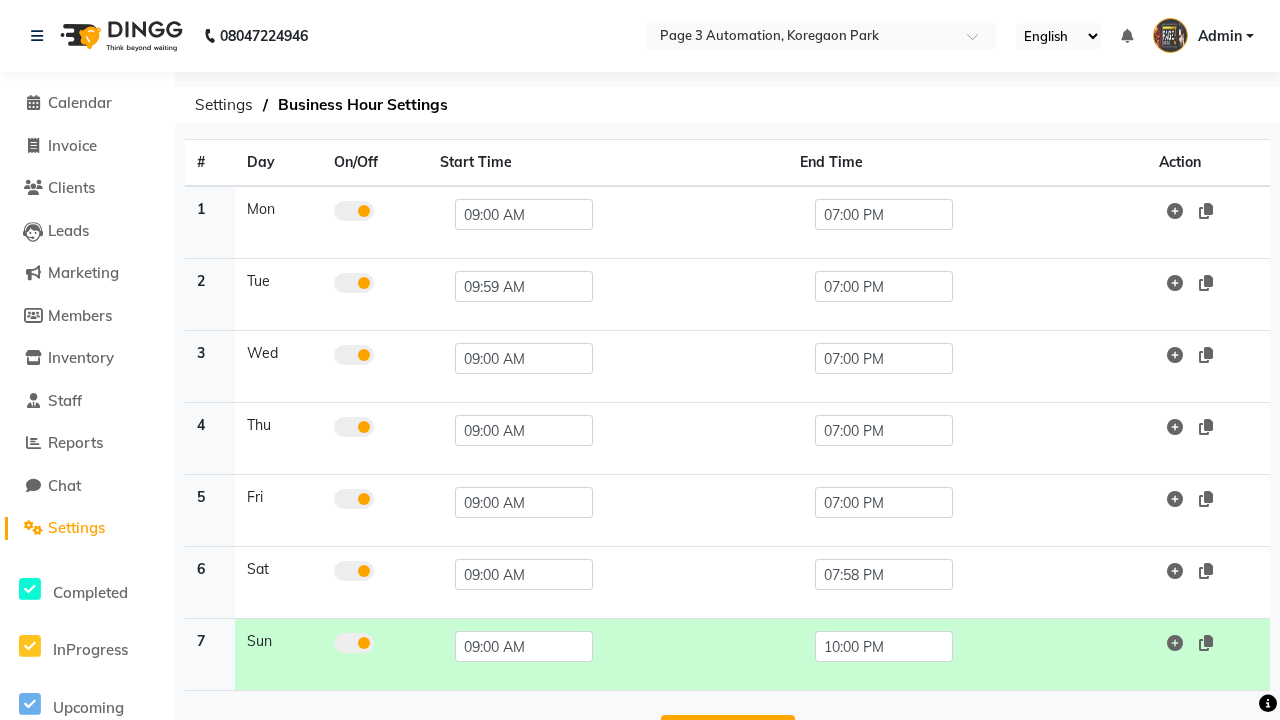 scroll, scrollTop: 63, scrollLeft: 0, axis: vertical 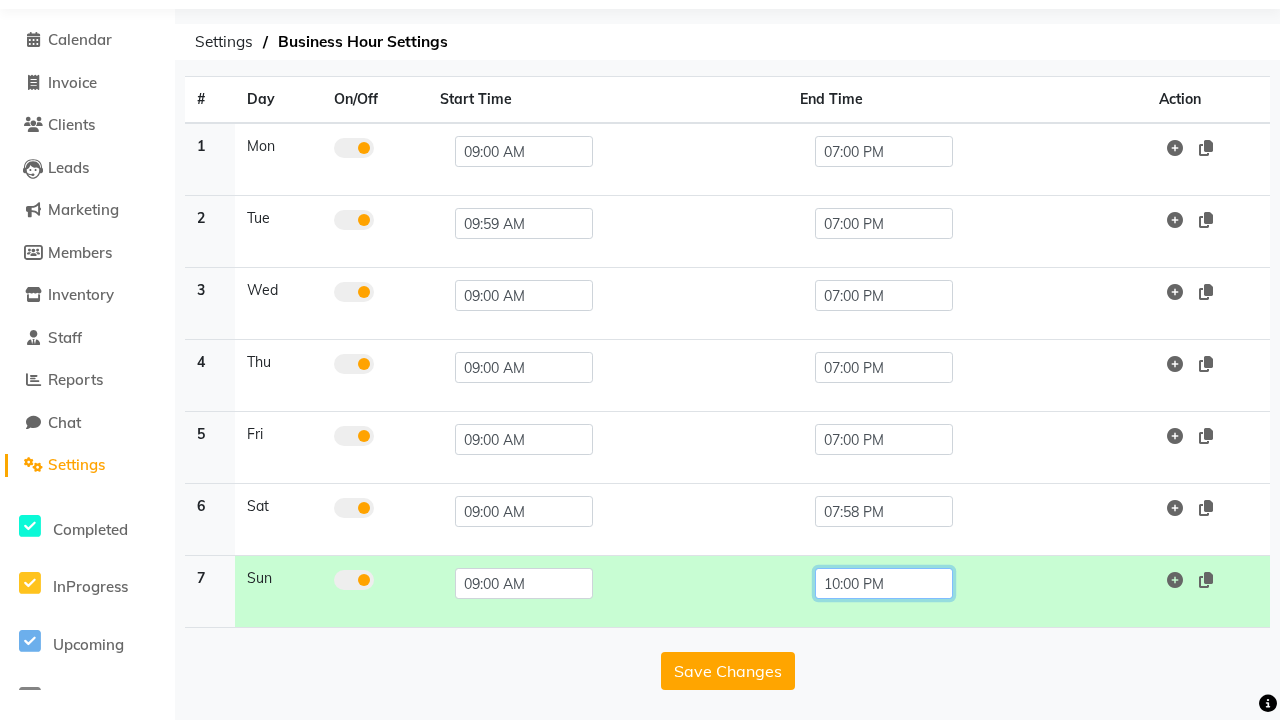 click on "10:00 PM" 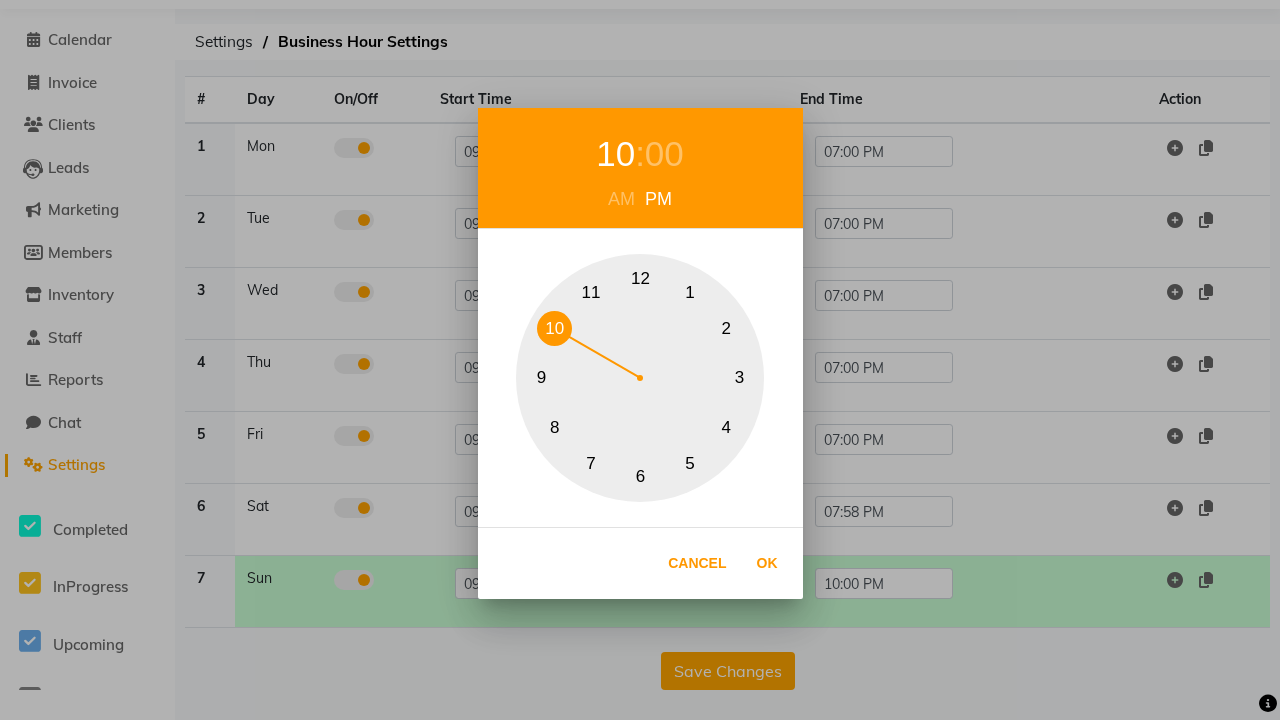 click on "7" at bounding box center [591, 463] 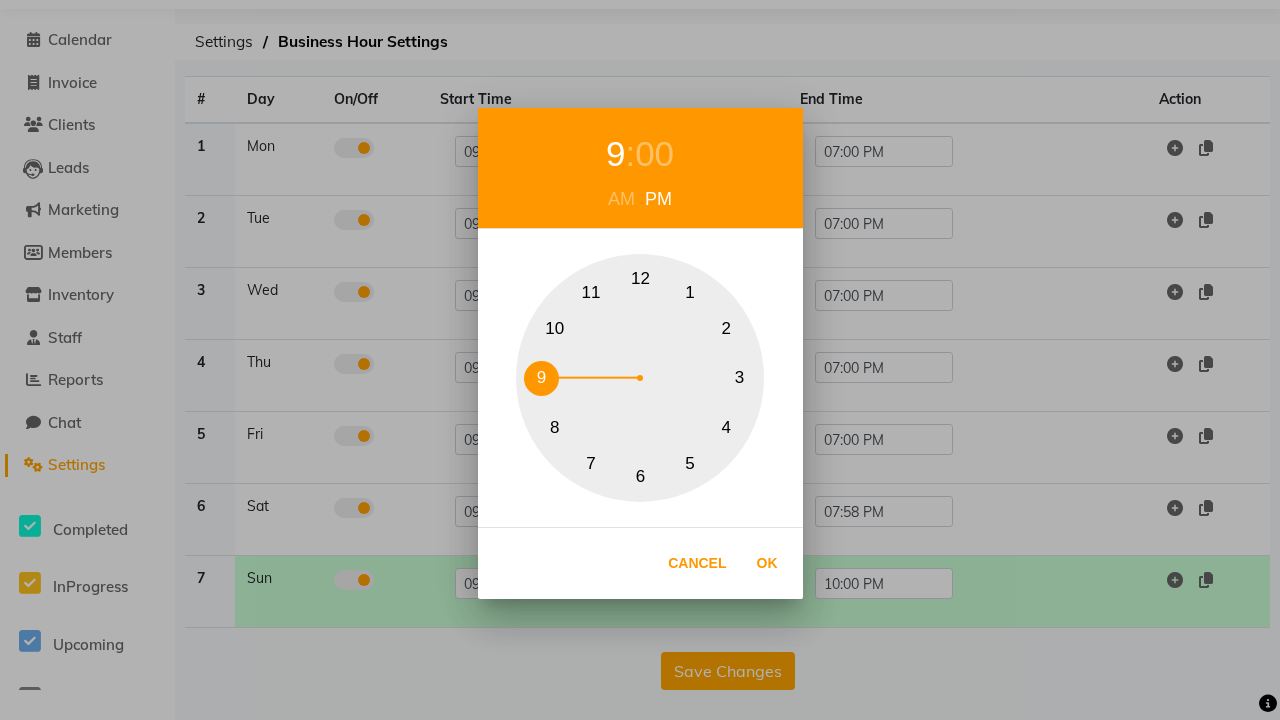 click on "00" at bounding box center [654, 154] 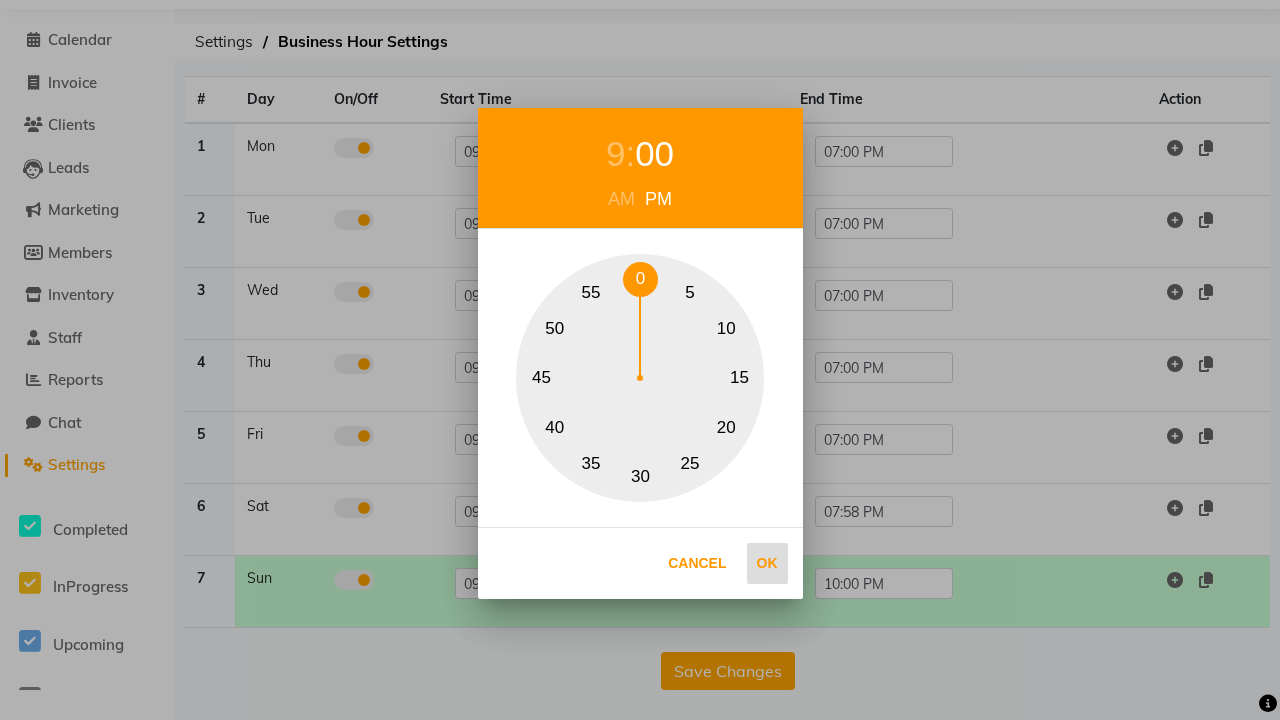 click on "0" at bounding box center (640, 279) 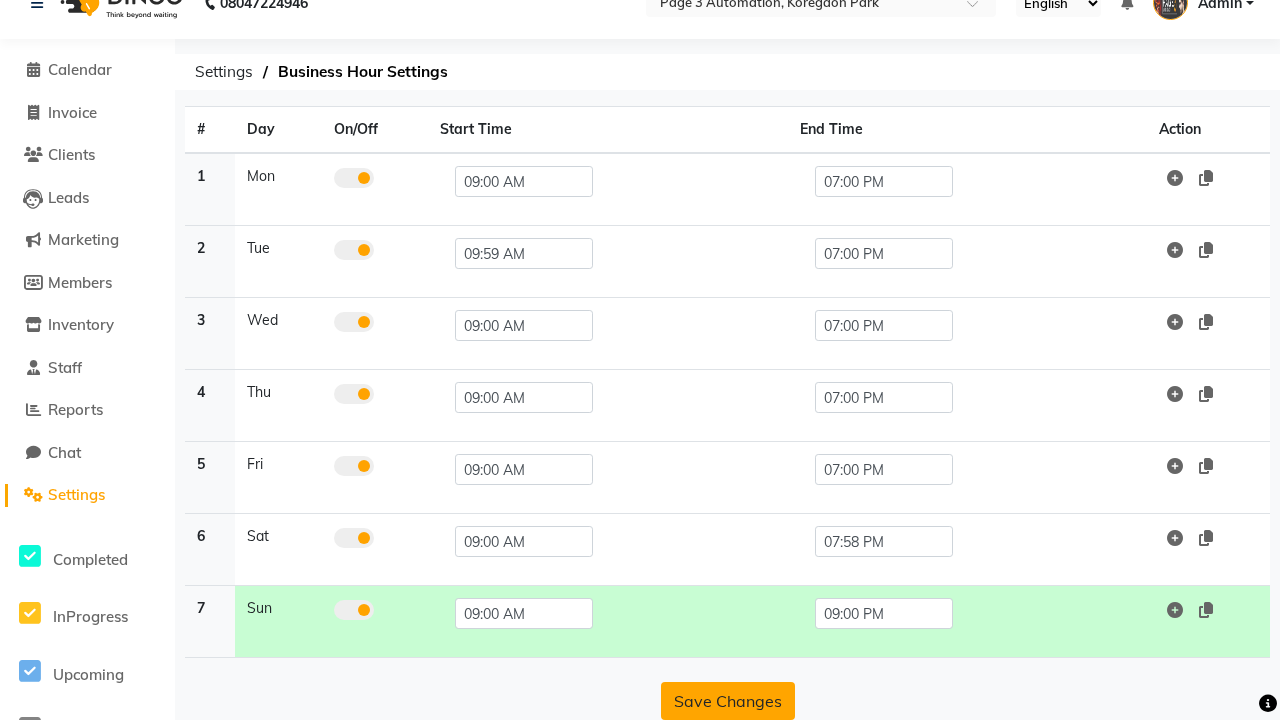 click on "Save Changes" 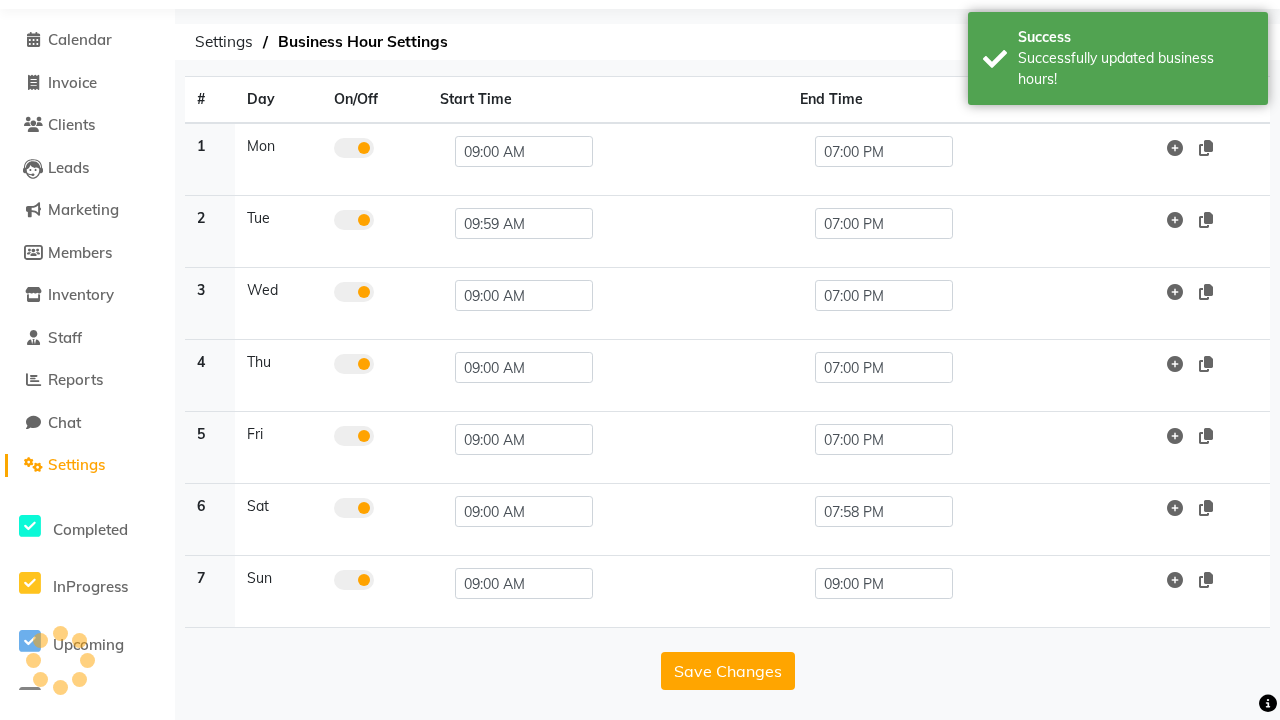 click at bounding box center [37, -27] 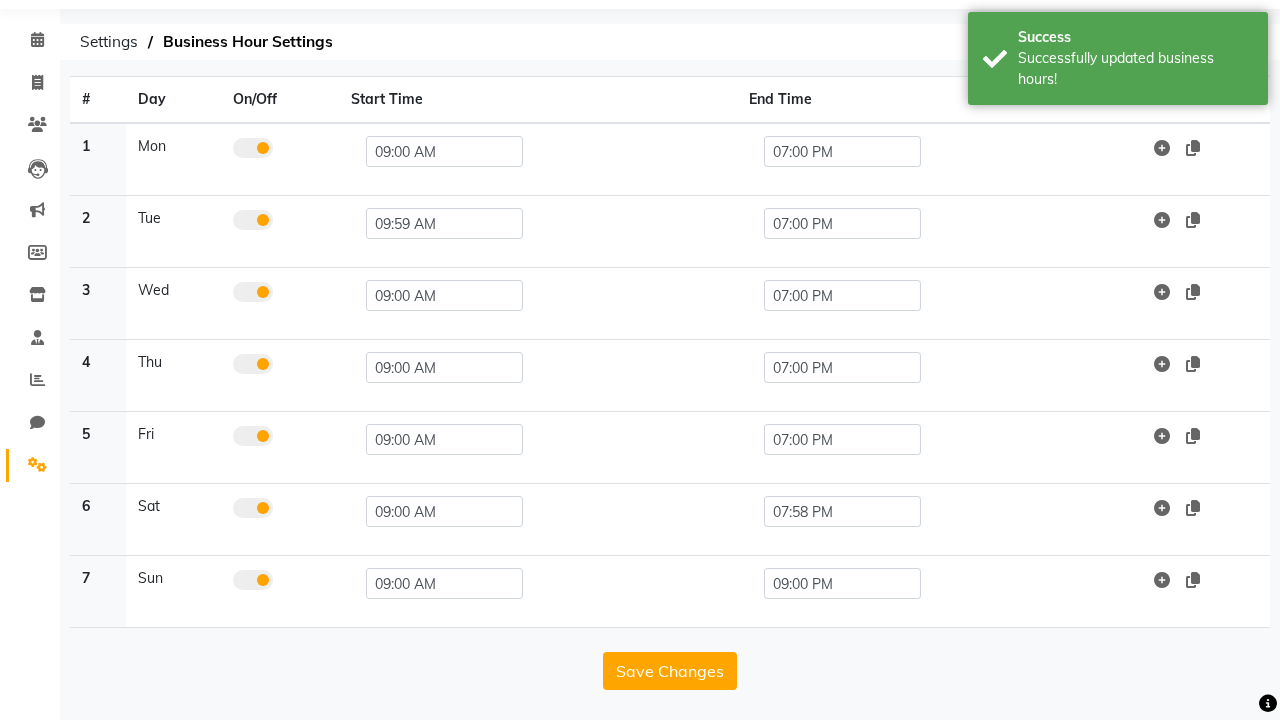 scroll, scrollTop: 8, scrollLeft: 0, axis: vertical 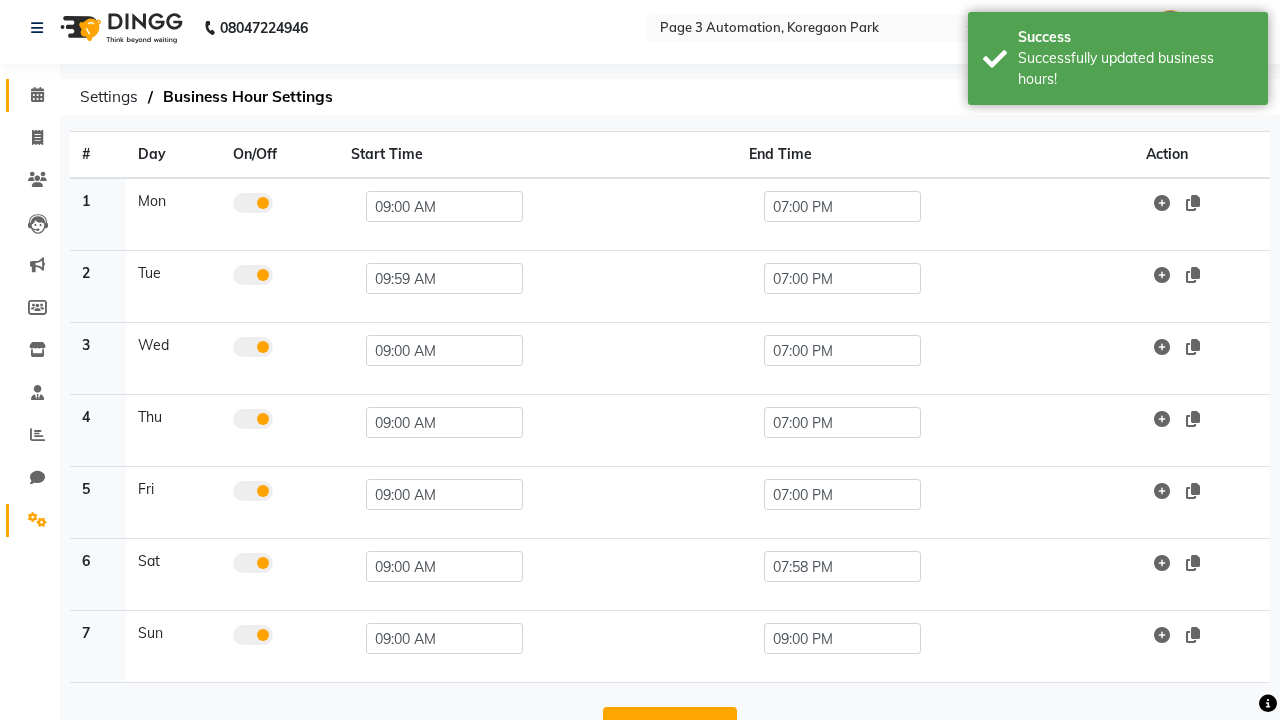 click 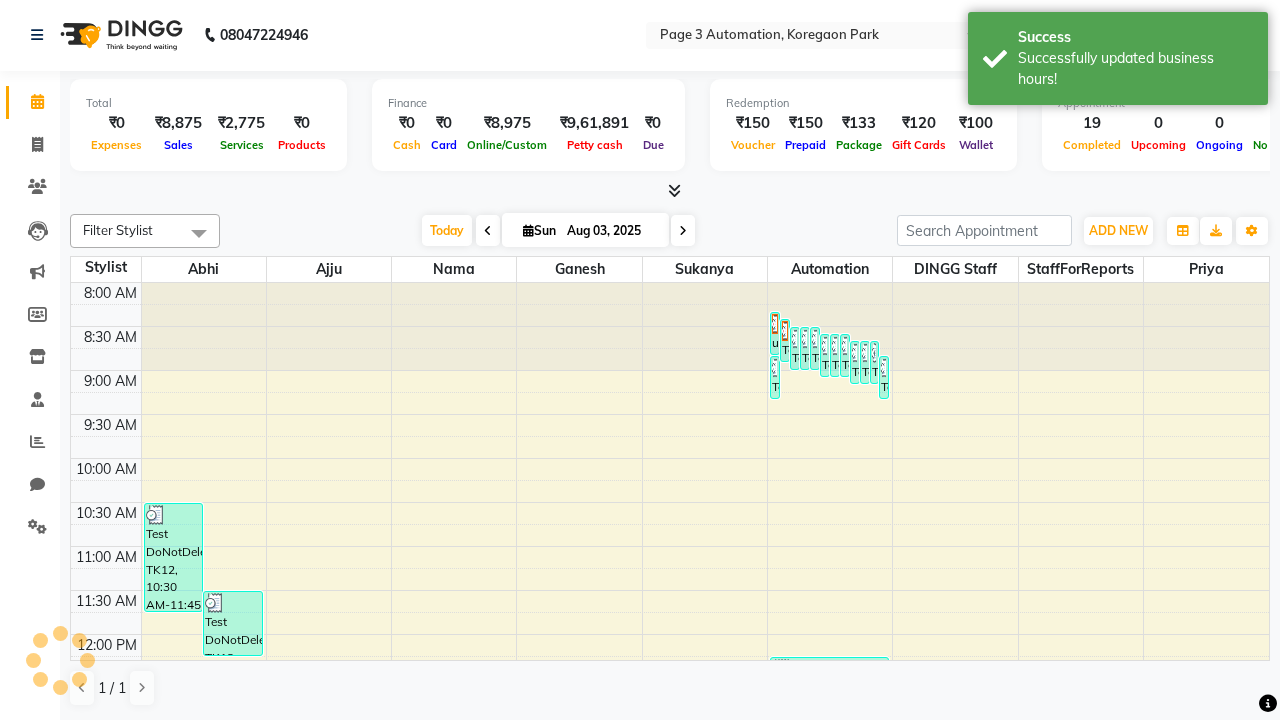 scroll, scrollTop: 0, scrollLeft: 0, axis: both 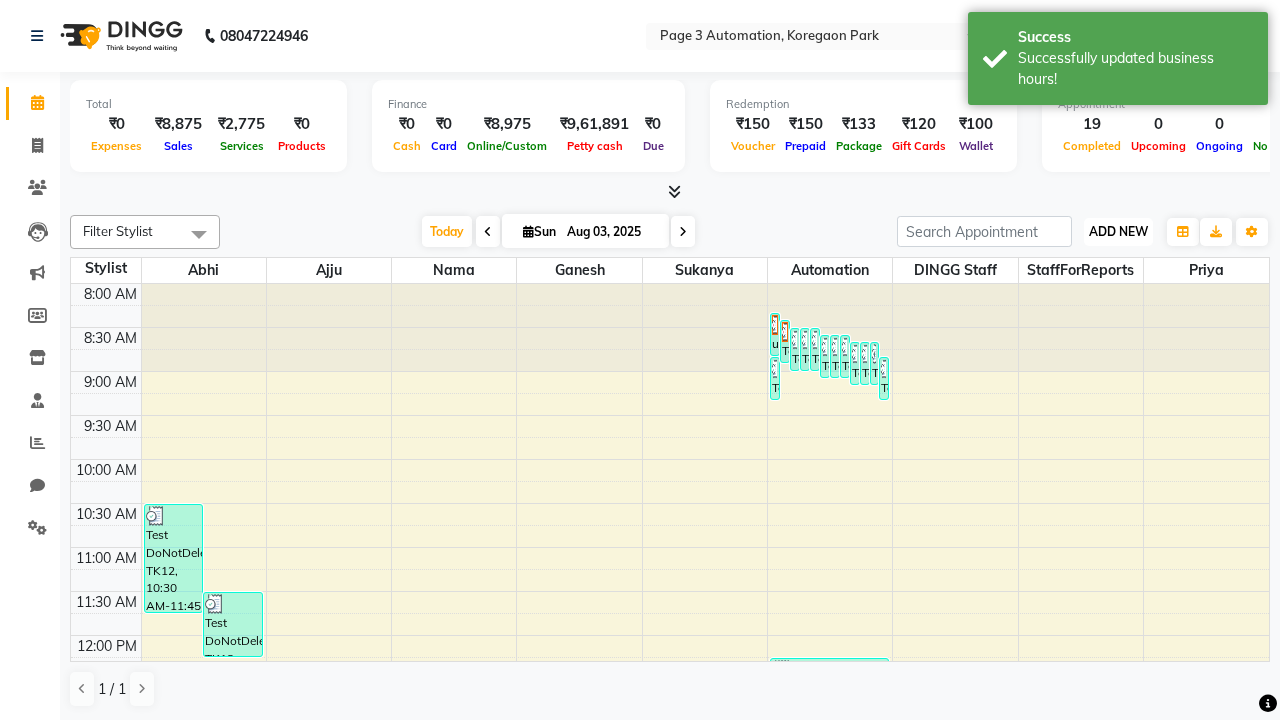 click on "ADD NEW" at bounding box center (1118, 231) 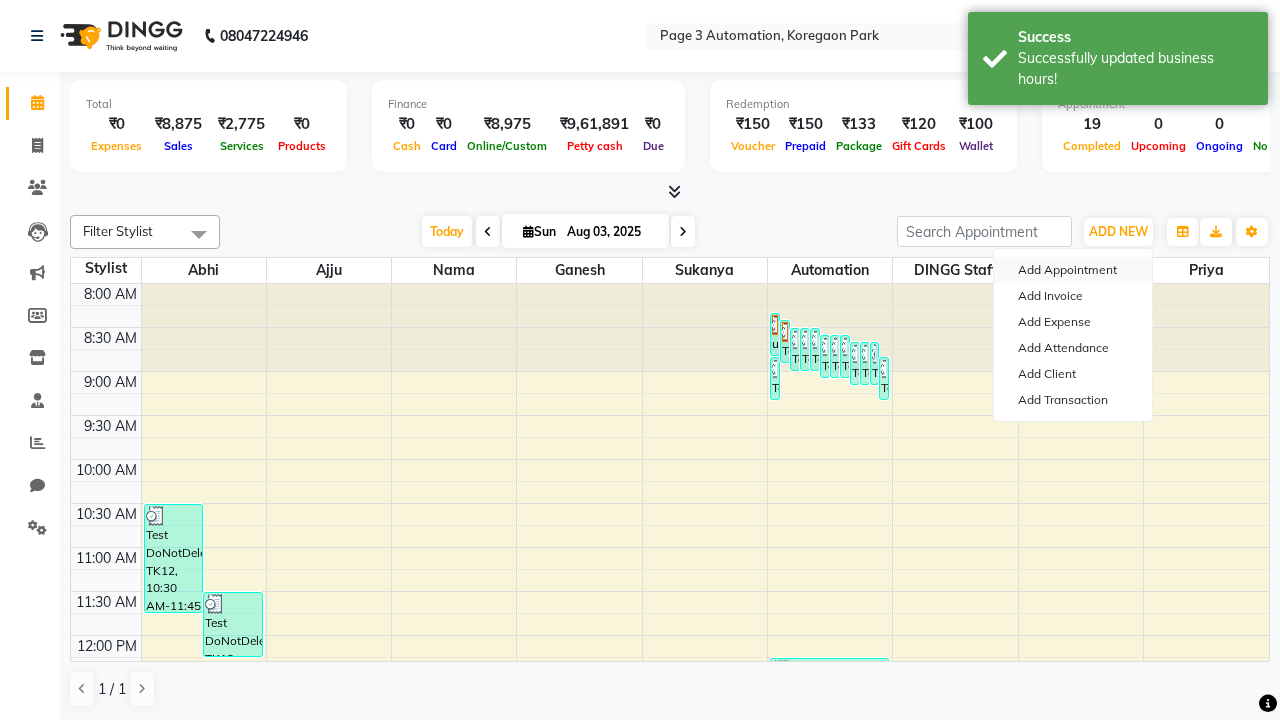 click on "Add Appointment" at bounding box center (1073, 270) 